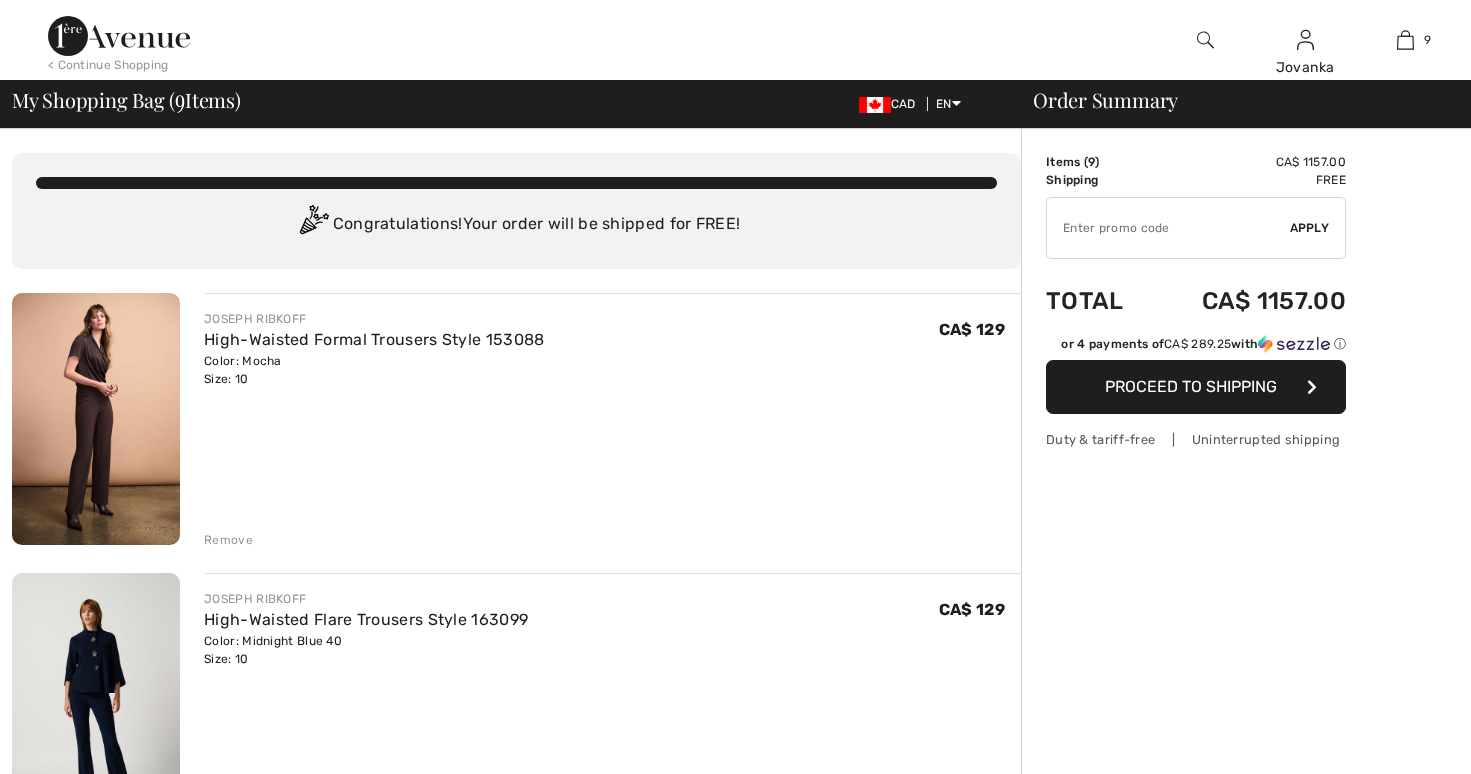 scroll, scrollTop: 0, scrollLeft: 0, axis: both 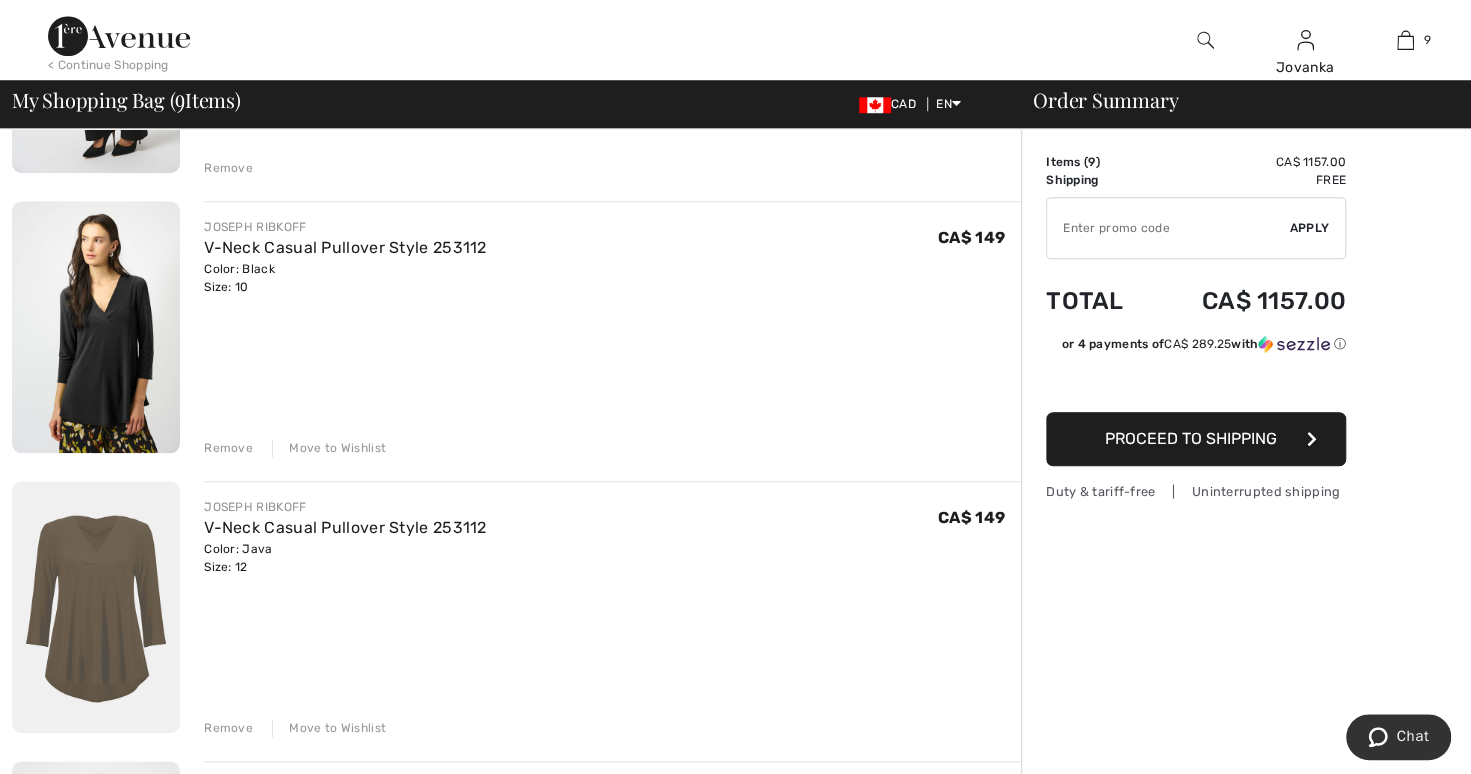 click on "Move to Wishlist" at bounding box center (329, 448) 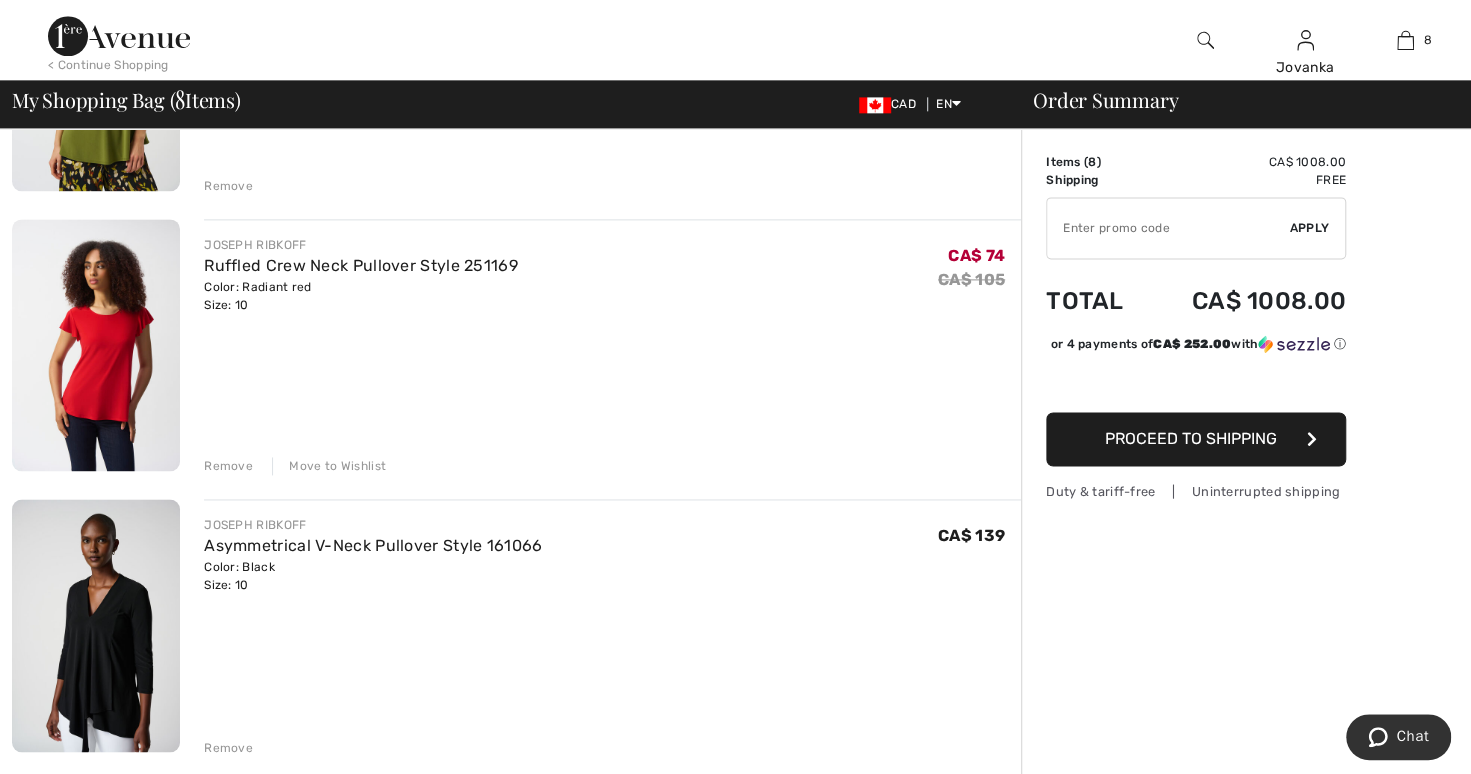 scroll, scrollTop: 1475, scrollLeft: 0, axis: vertical 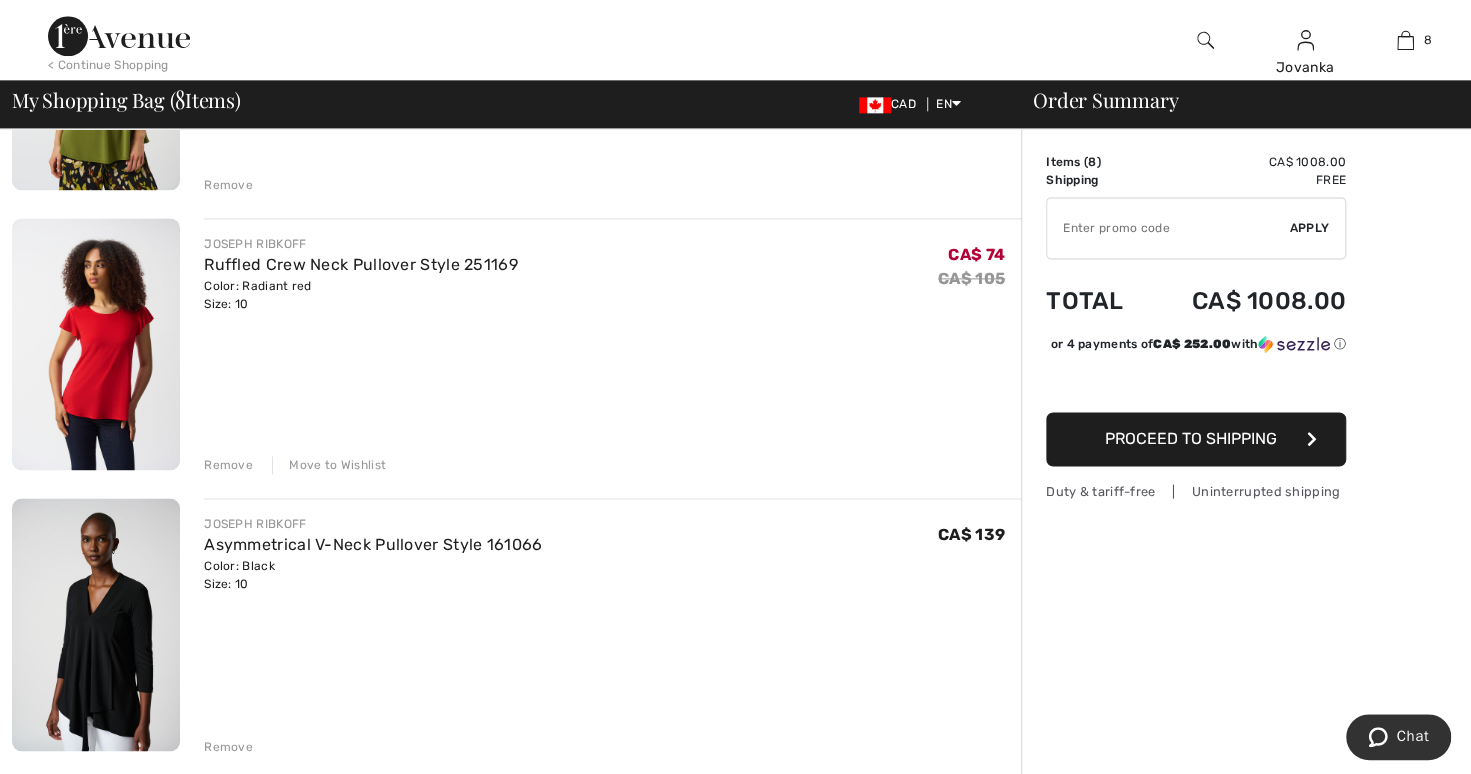click on "Move to Wishlist" at bounding box center [329, 465] 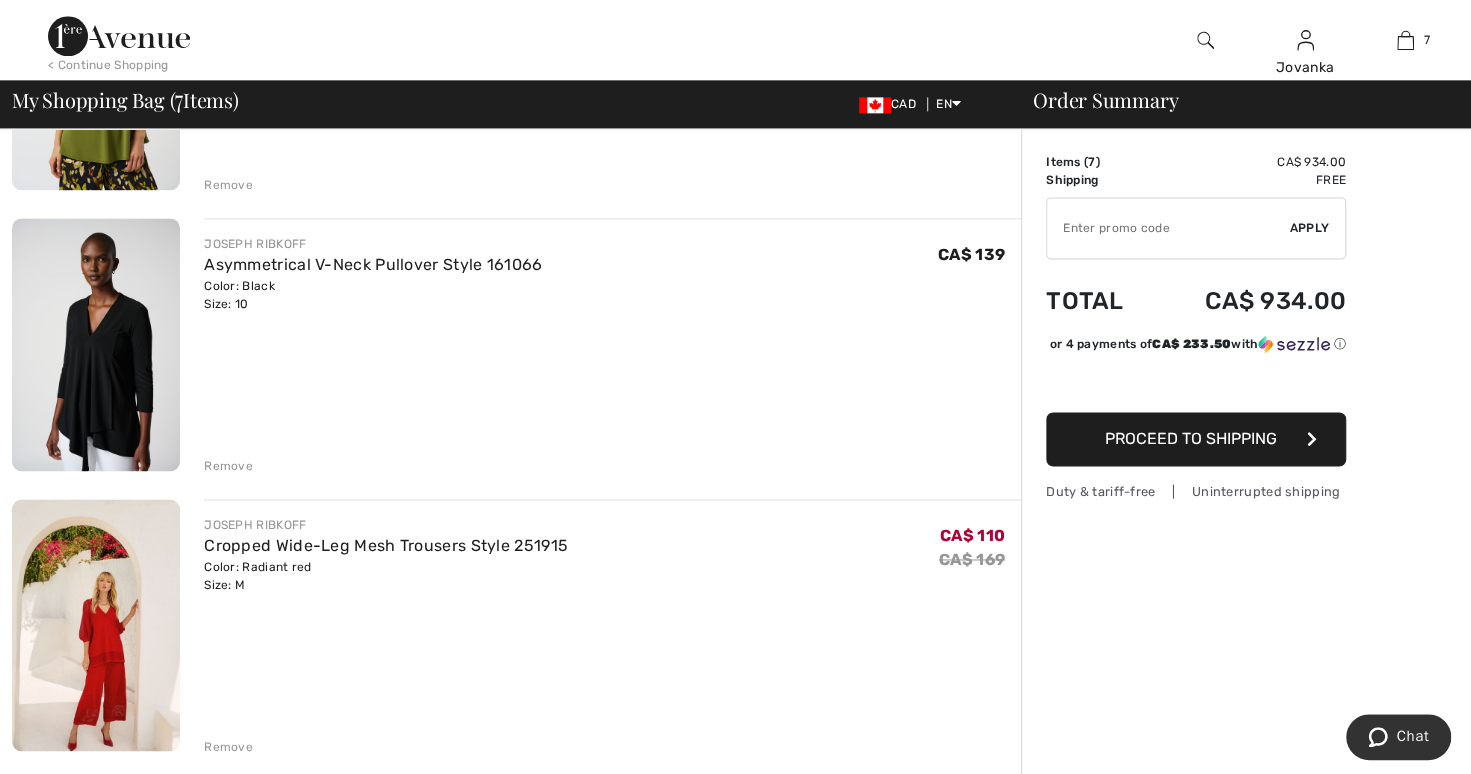 click on "Remove" at bounding box center [228, 466] 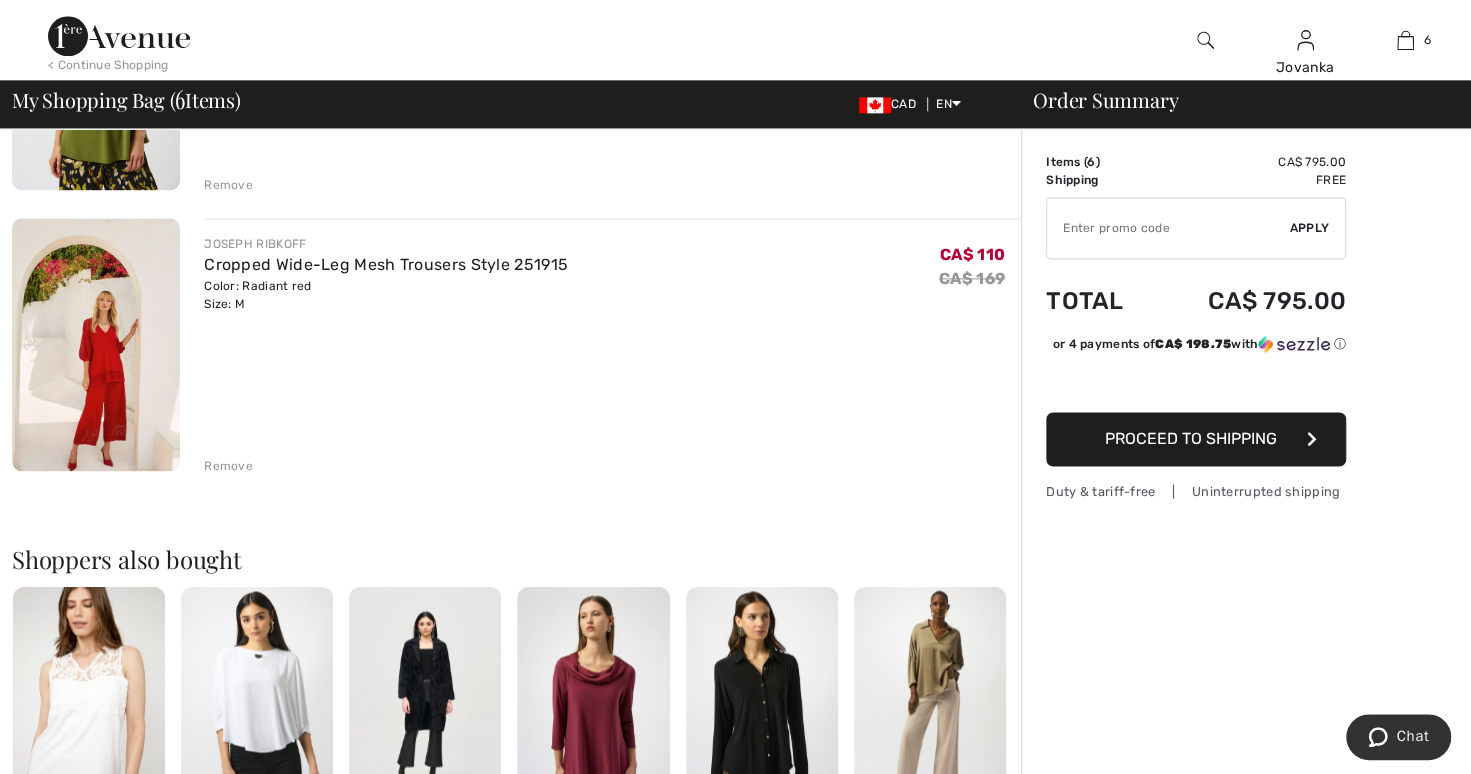 click on "Remove" at bounding box center (228, 466) 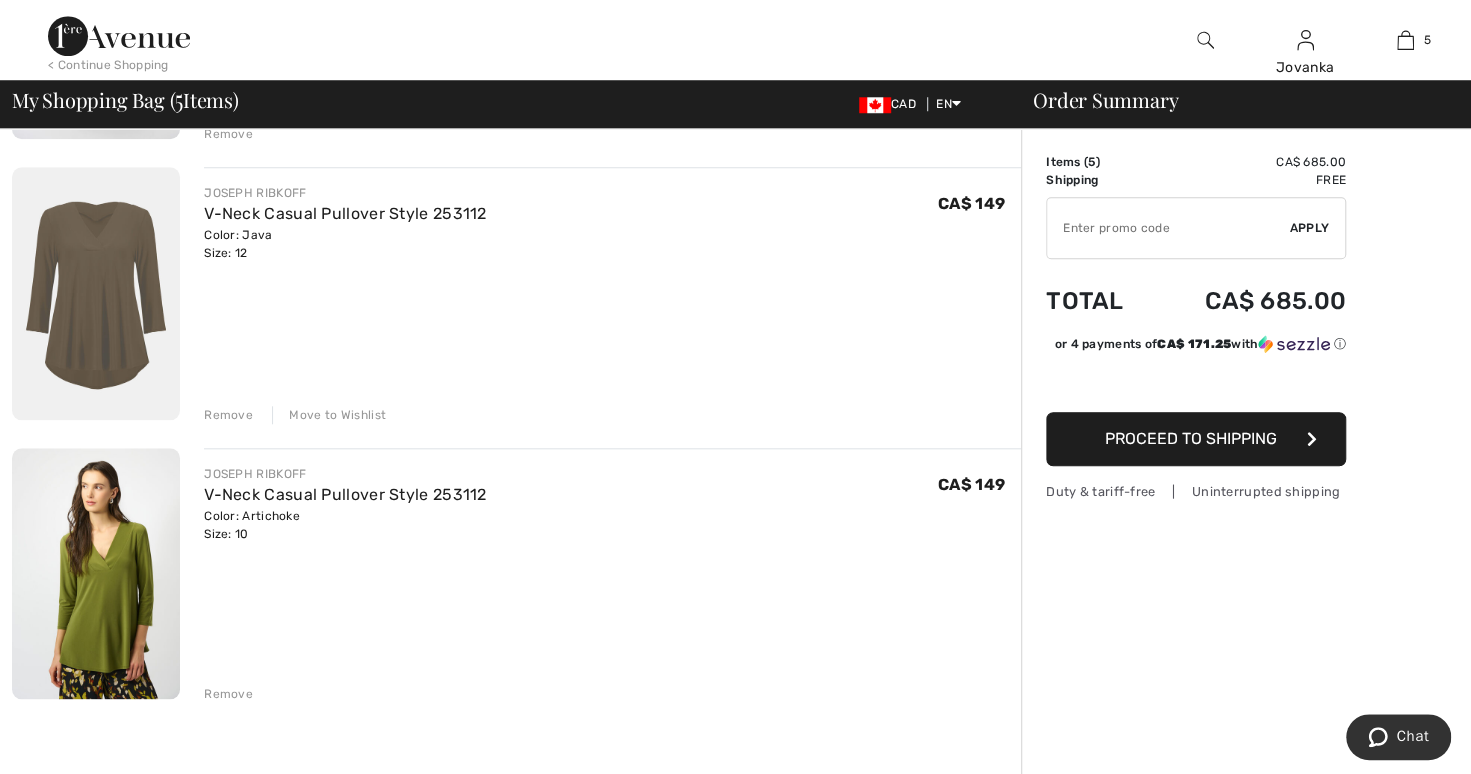 scroll, scrollTop: 966, scrollLeft: 0, axis: vertical 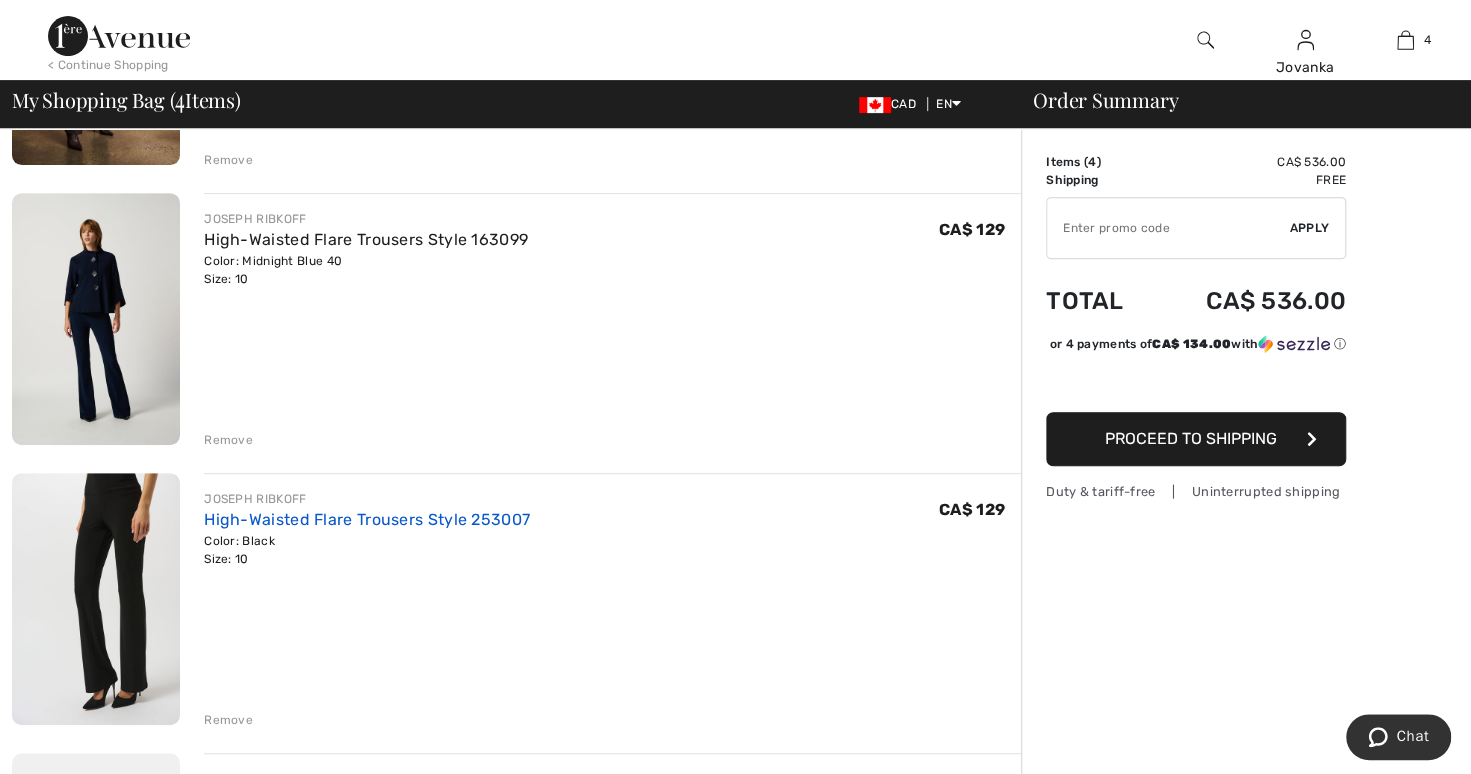 click on "High-Waisted Flare Trousers Style 253007" at bounding box center [367, 519] 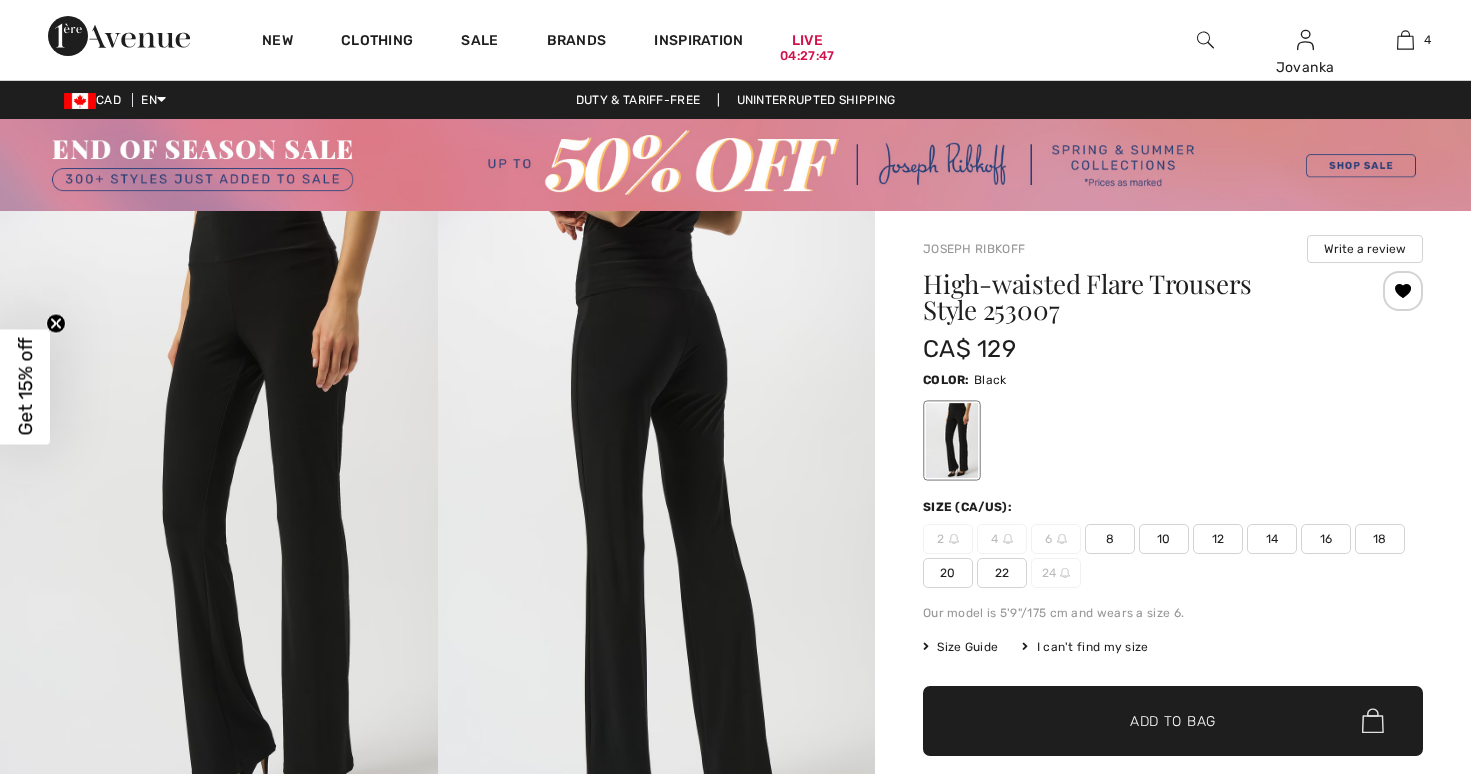 scroll, scrollTop: 0, scrollLeft: 0, axis: both 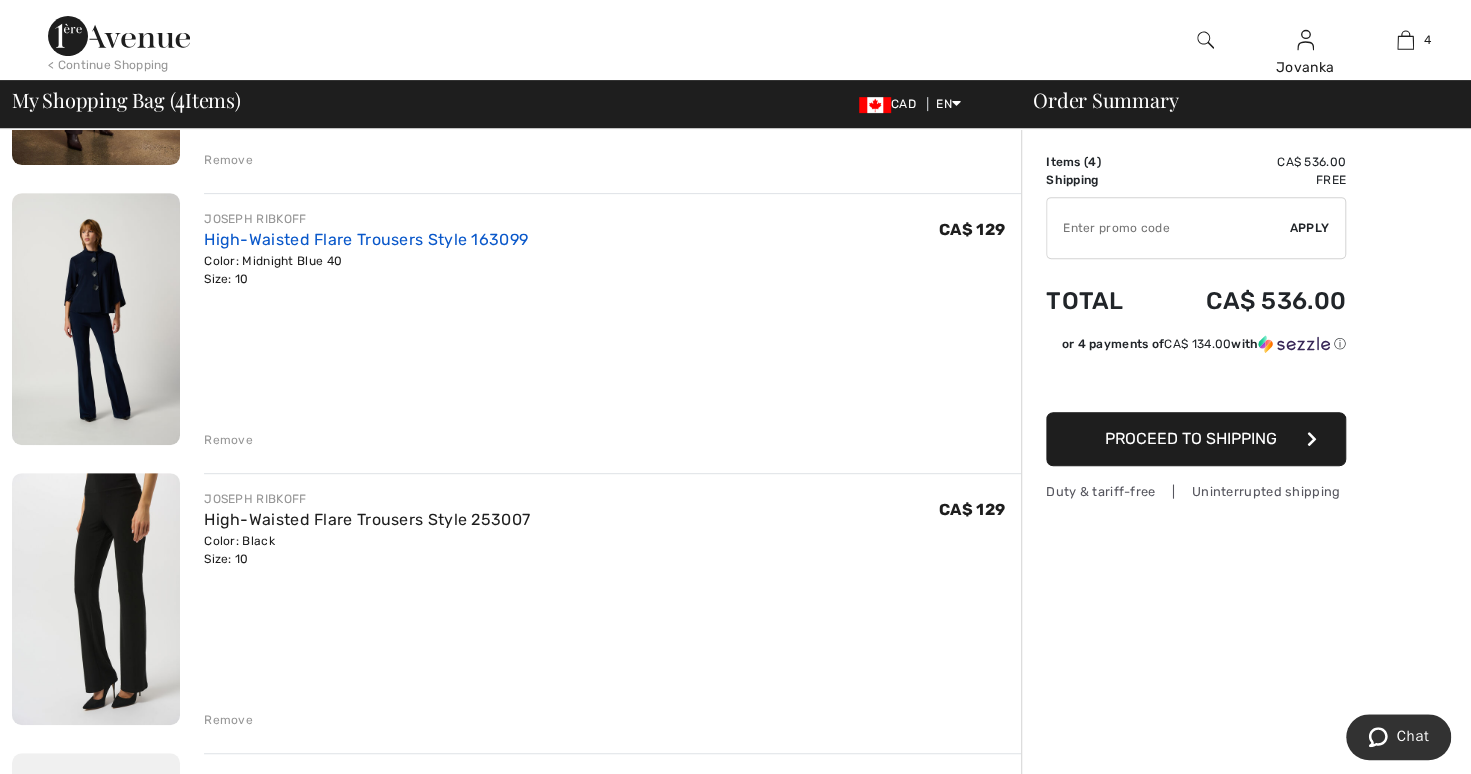 click on "High-Waisted Flare Trousers Style 163099" at bounding box center (366, 239) 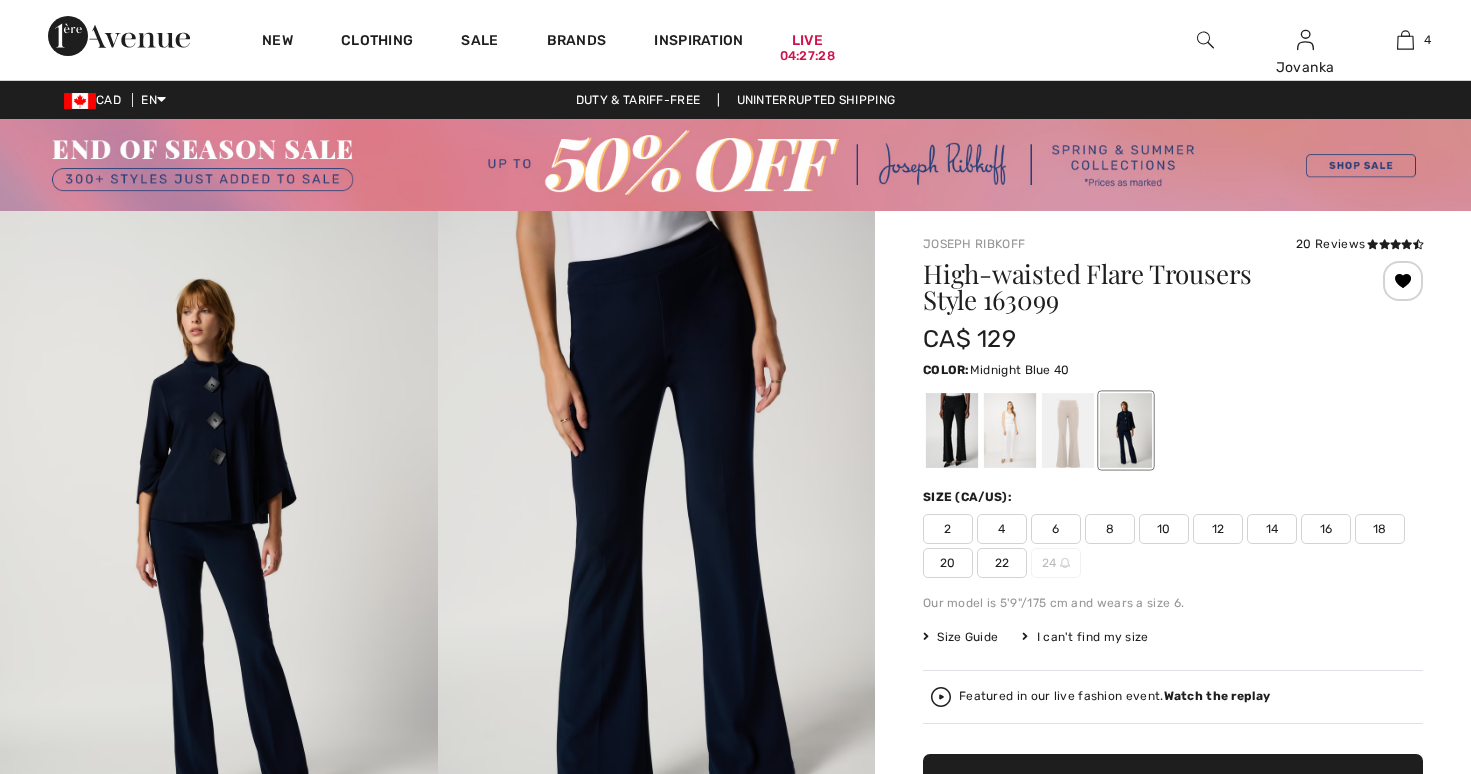 scroll, scrollTop: 0, scrollLeft: 0, axis: both 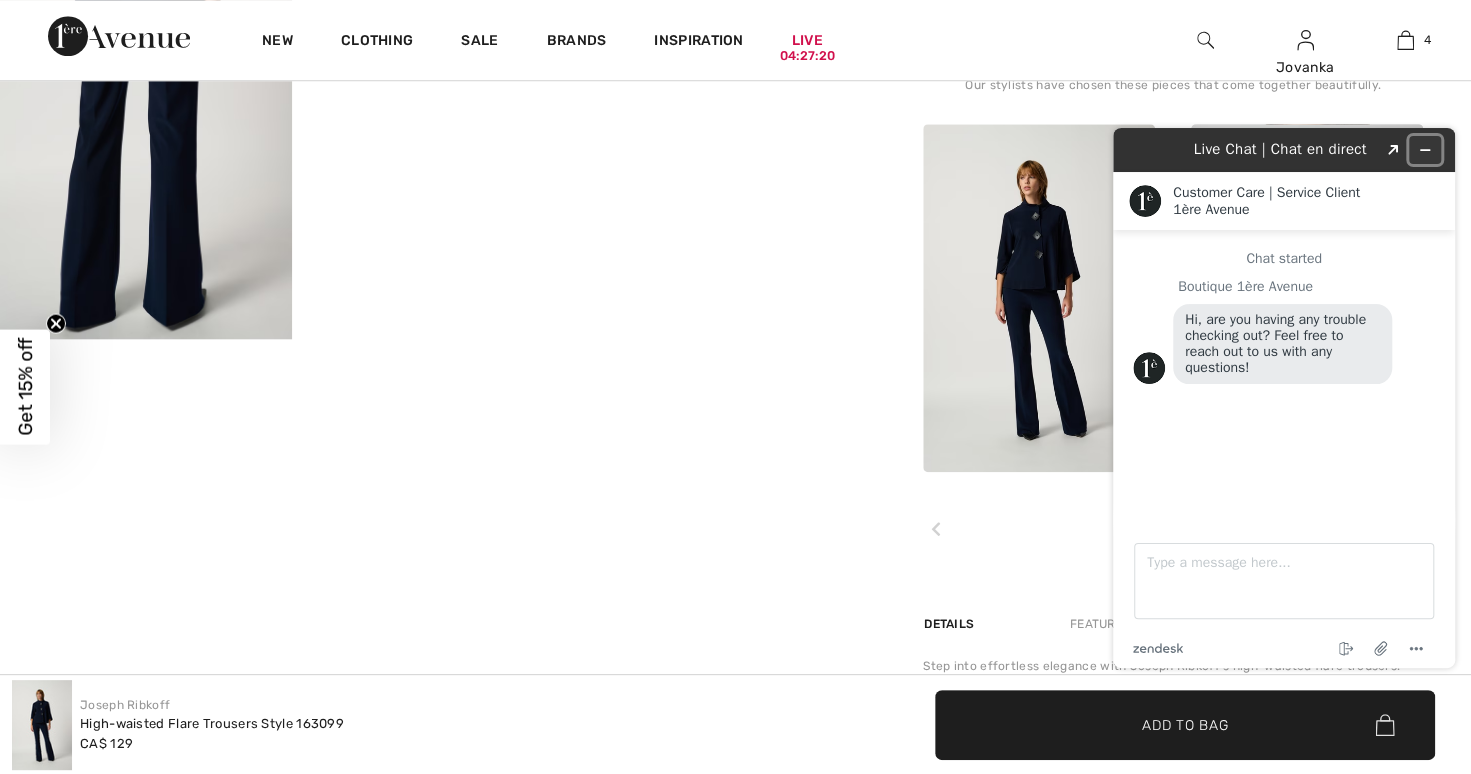 click at bounding box center (1425, 150) 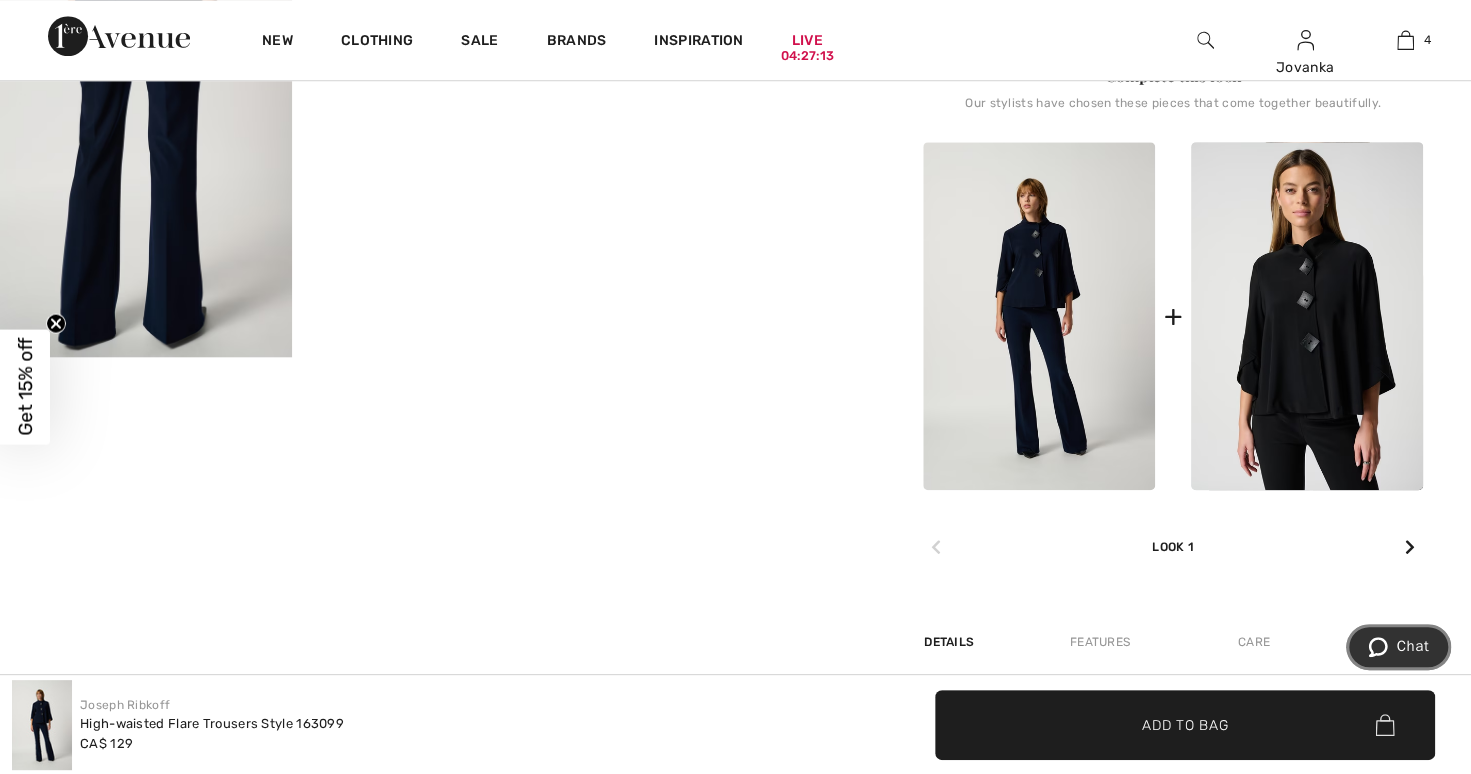 scroll, scrollTop: 994, scrollLeft: 0, axis: vertical 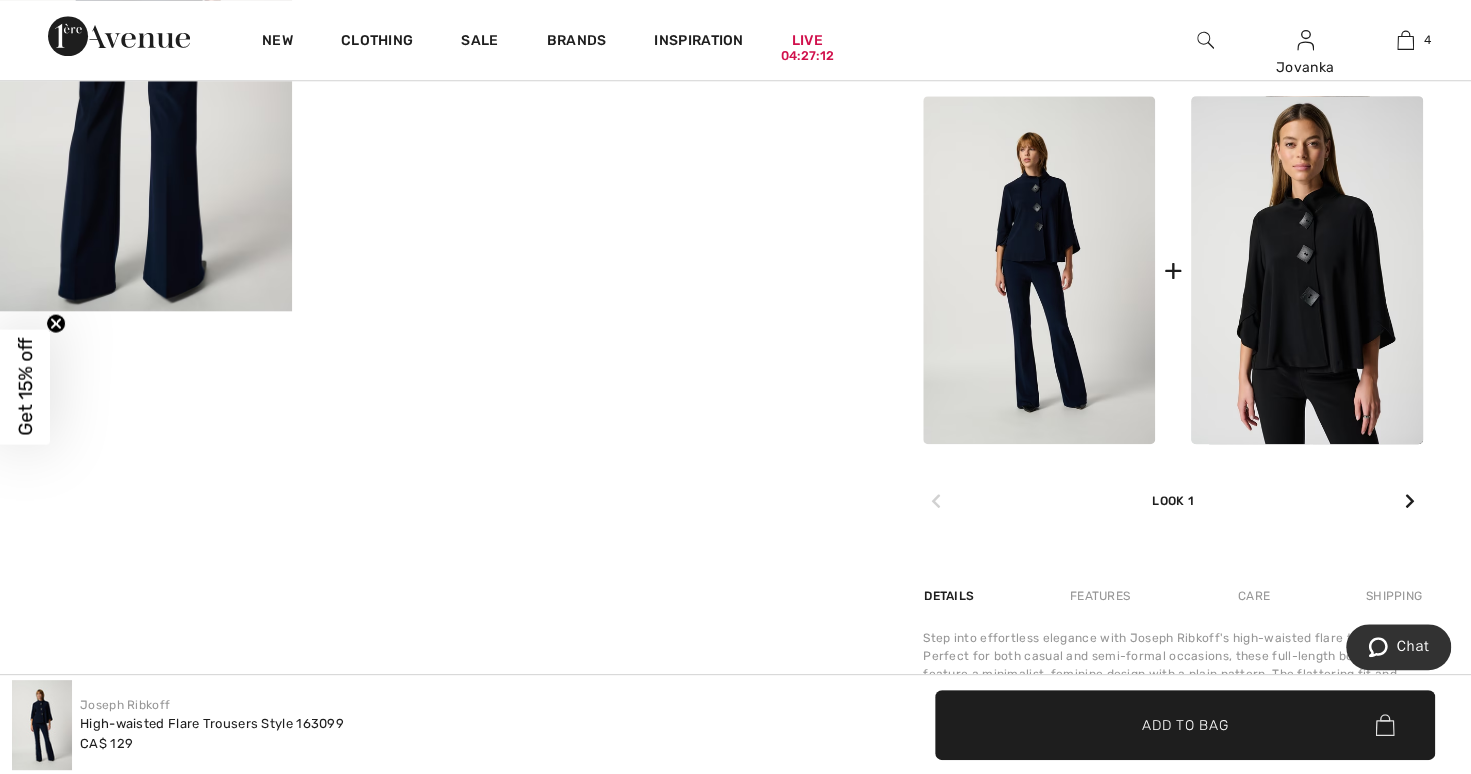click at bounding box center [1410, 502] 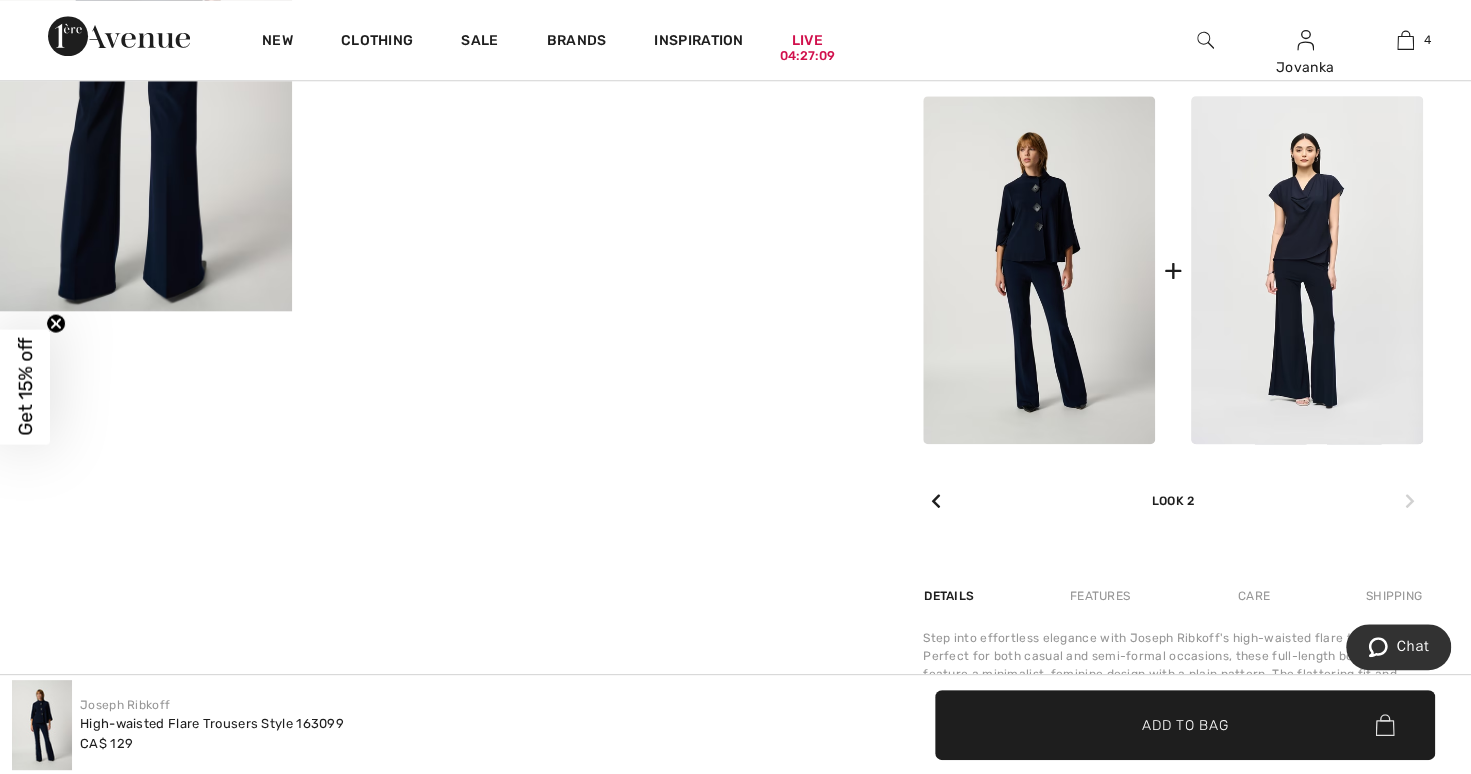 click at bounding box center [1410, 502] 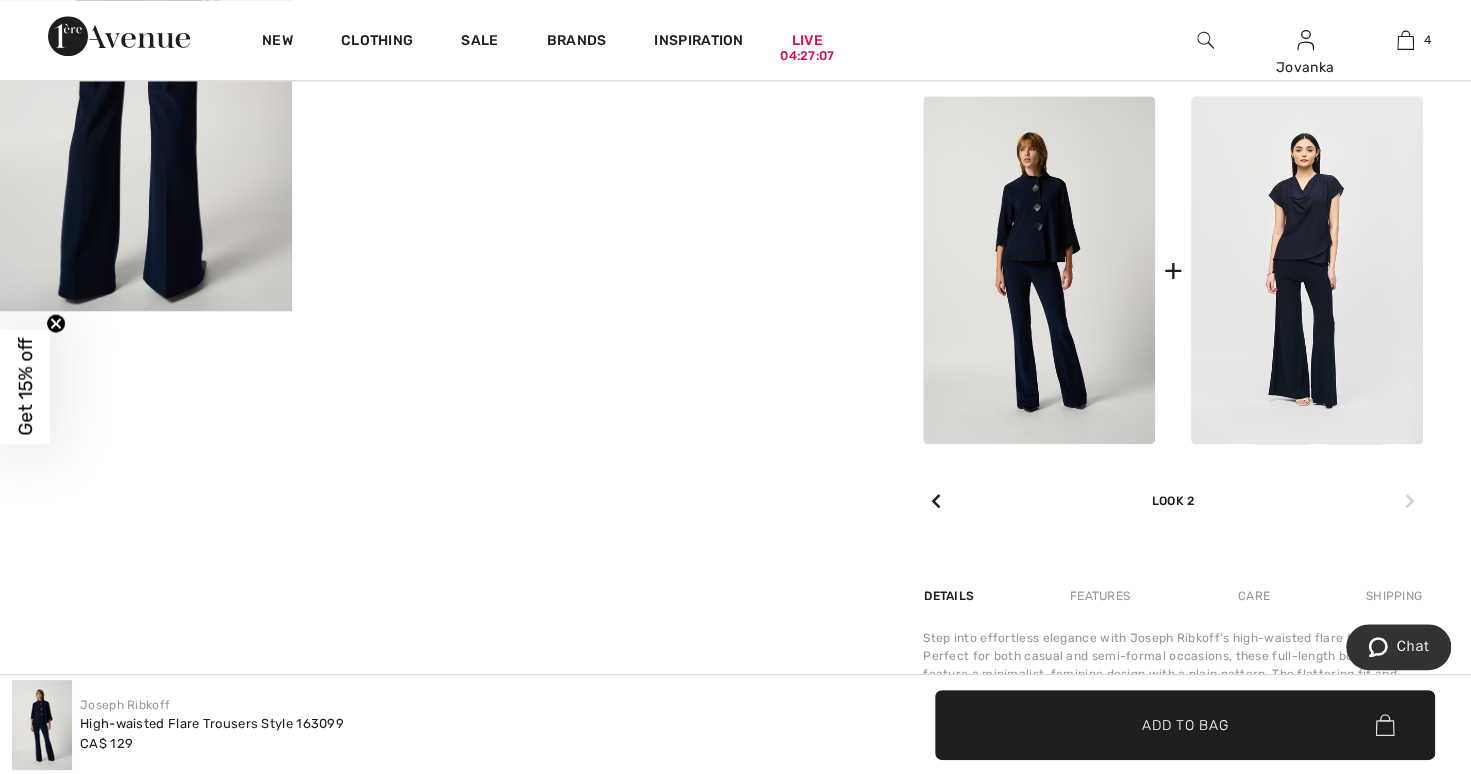 click at bounding box center (1410, 501) 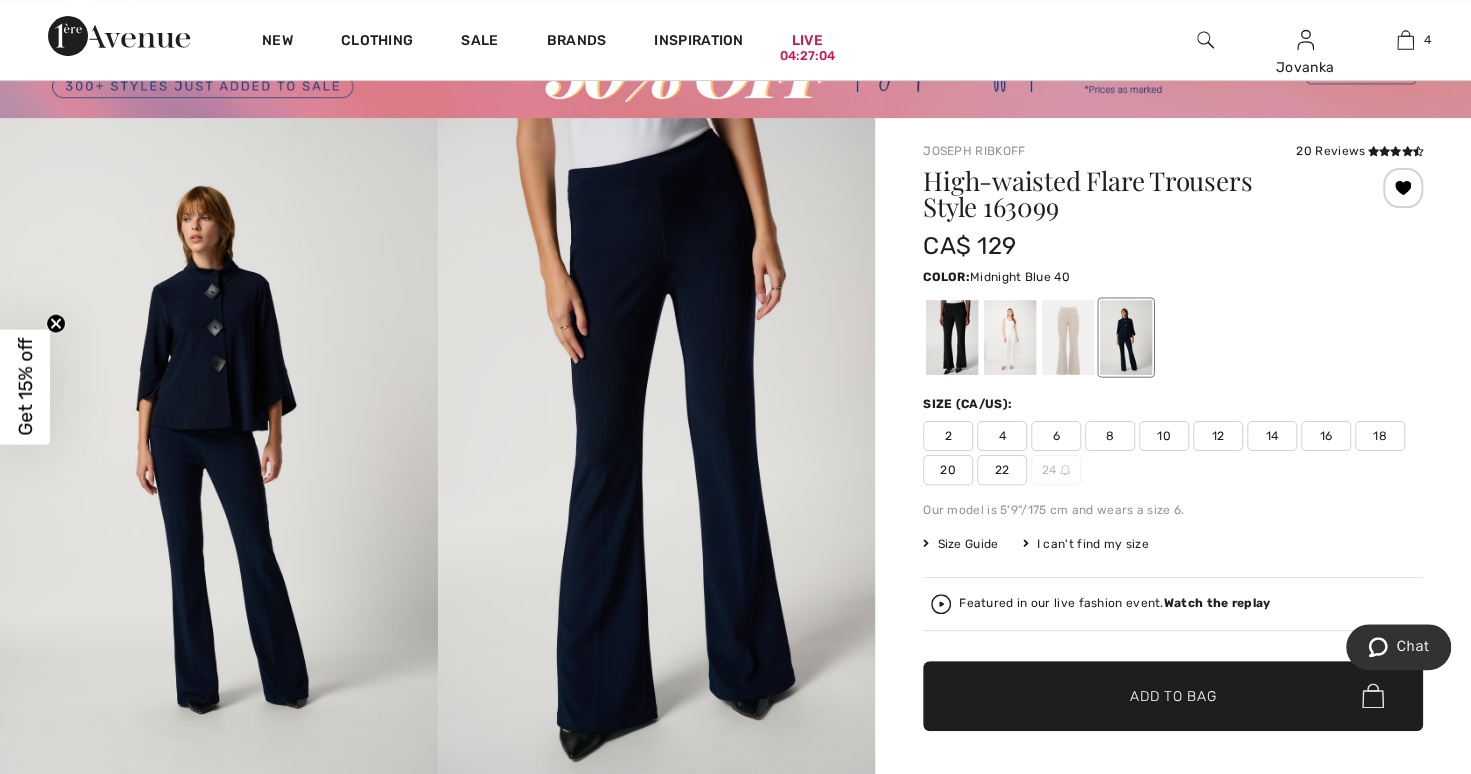 scroll, scrollTop: 92, scrollLeft: 0, axis: vertical 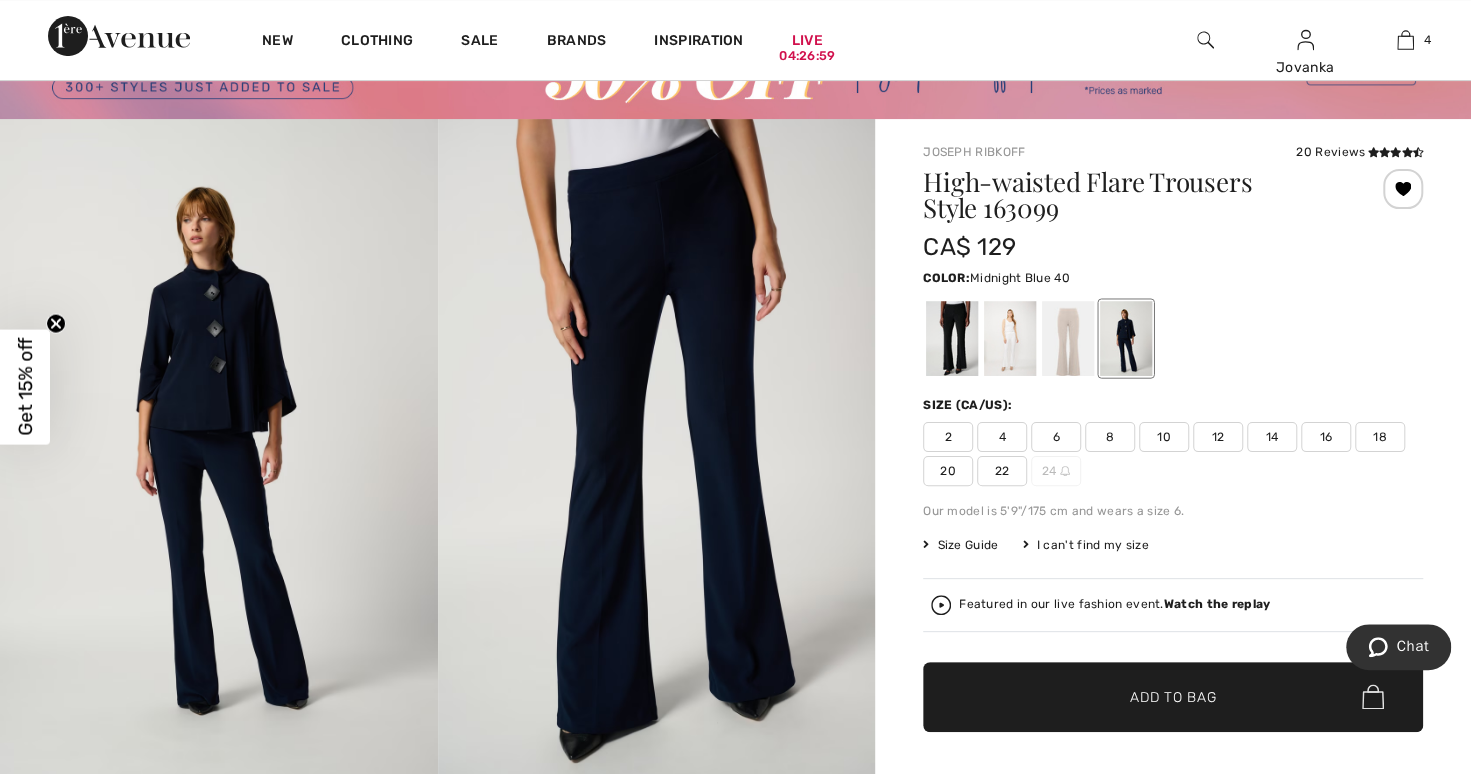 click at bounding box center (1068, 338) 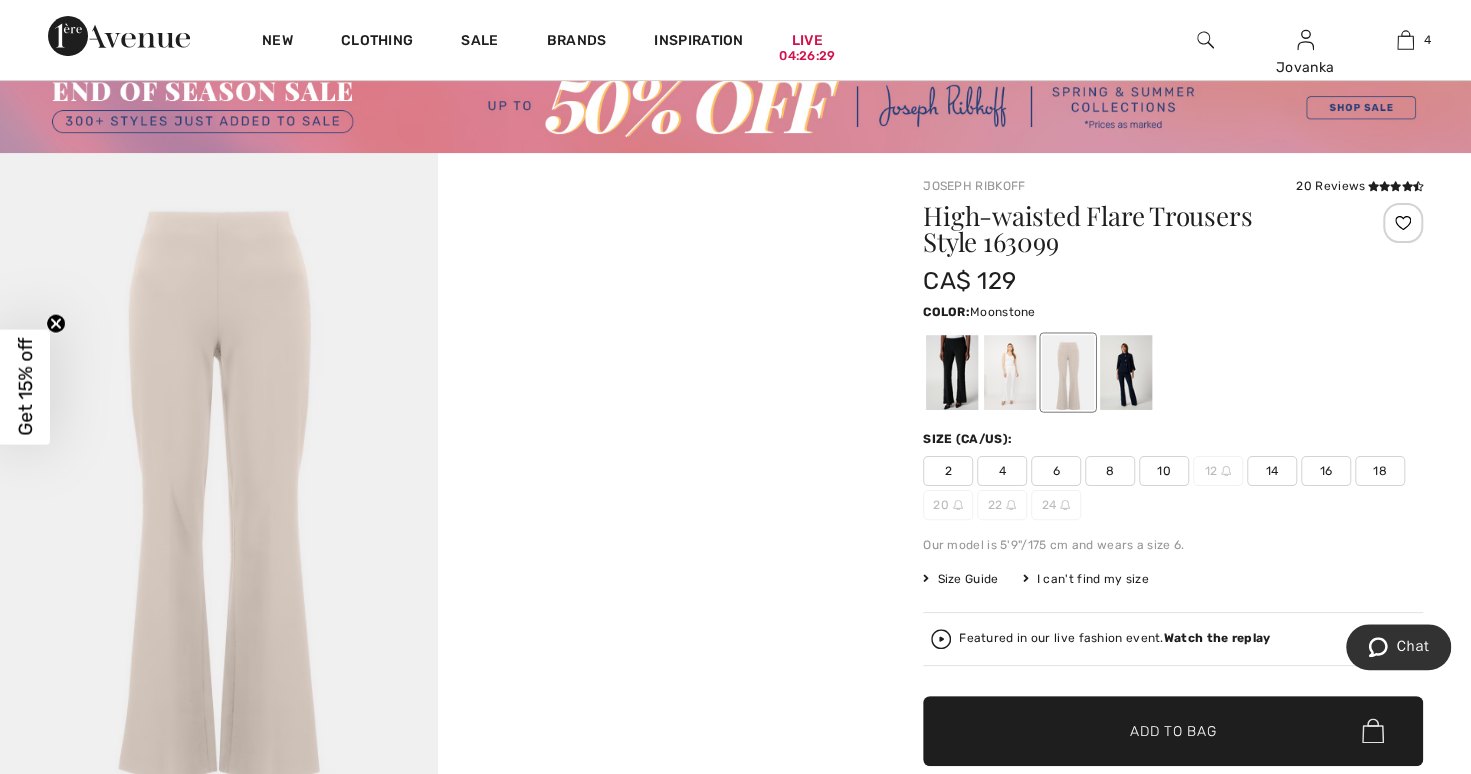 scroll, scrollTop: 57, scrollLeft: 0, axis: vertical 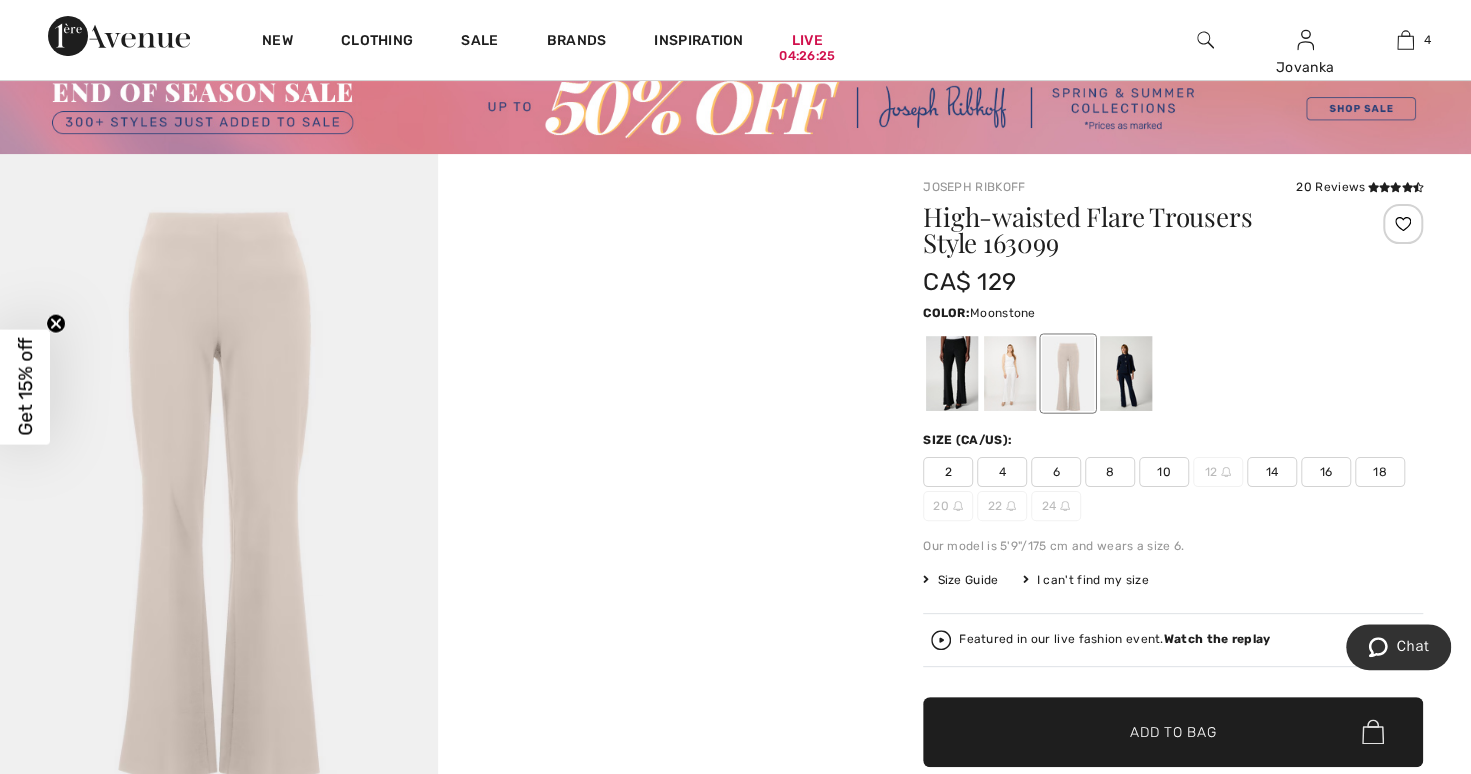 click at bounding box center (952, 373) 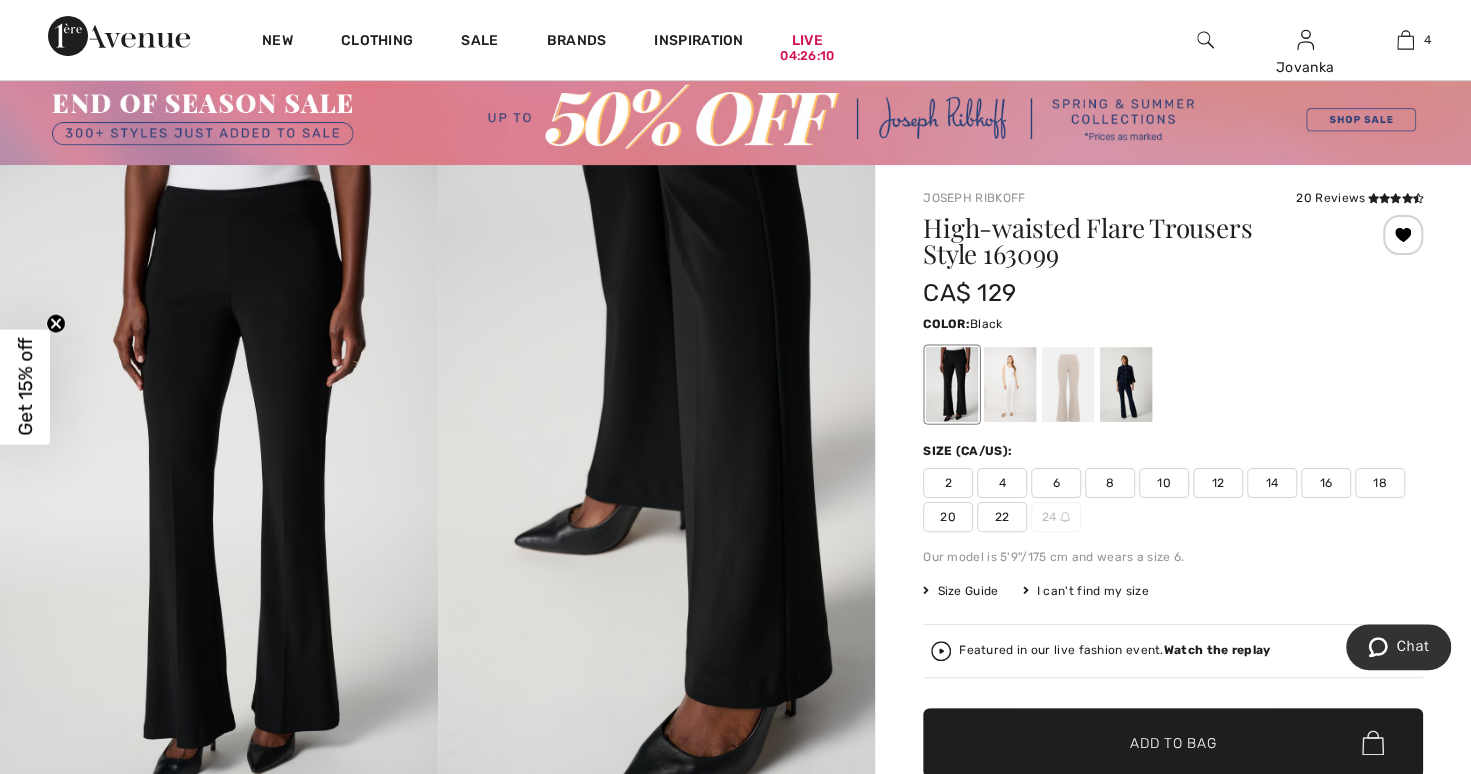 scroll, scrollTop: 44, scrollLeft: 0, axis: vertical 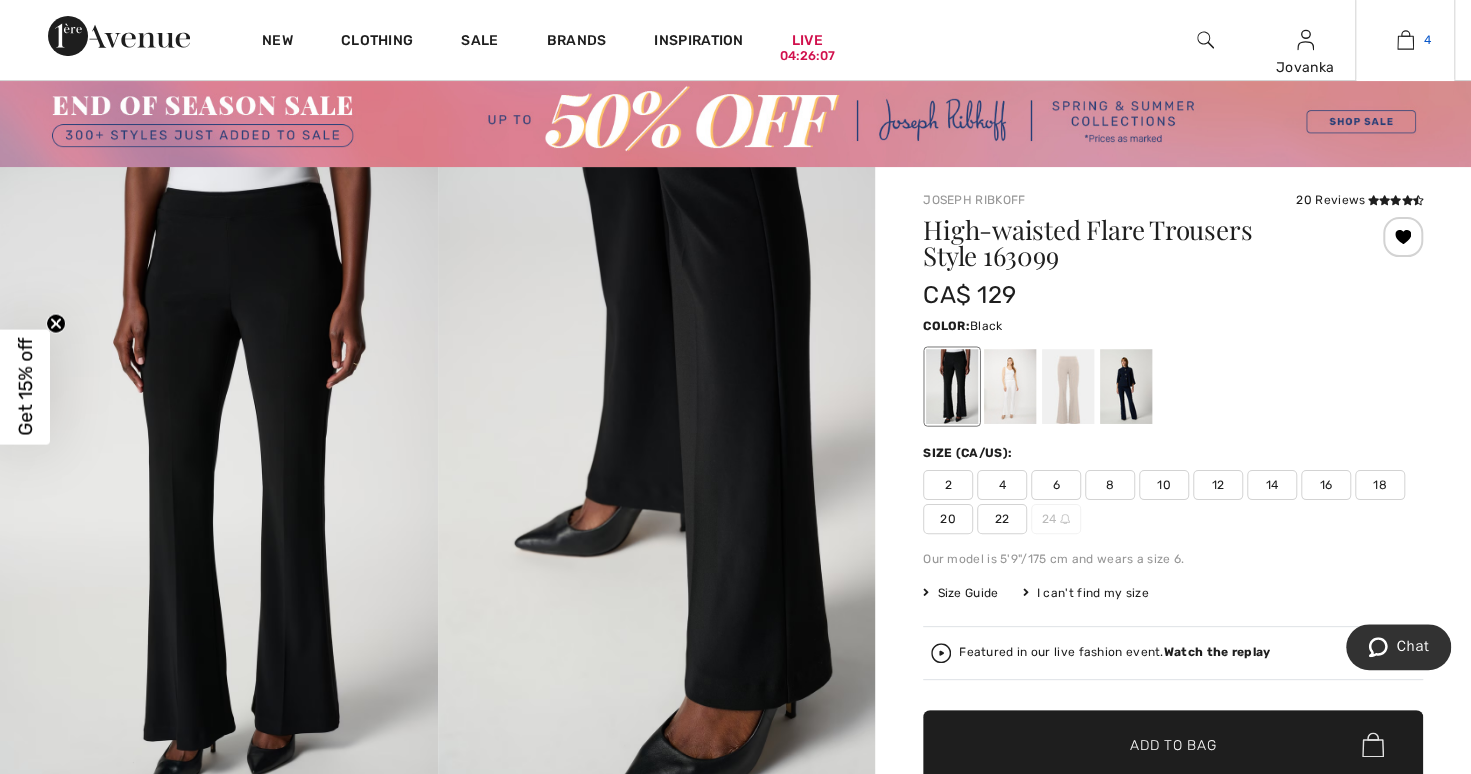 click at bounding box center (1405, 40) 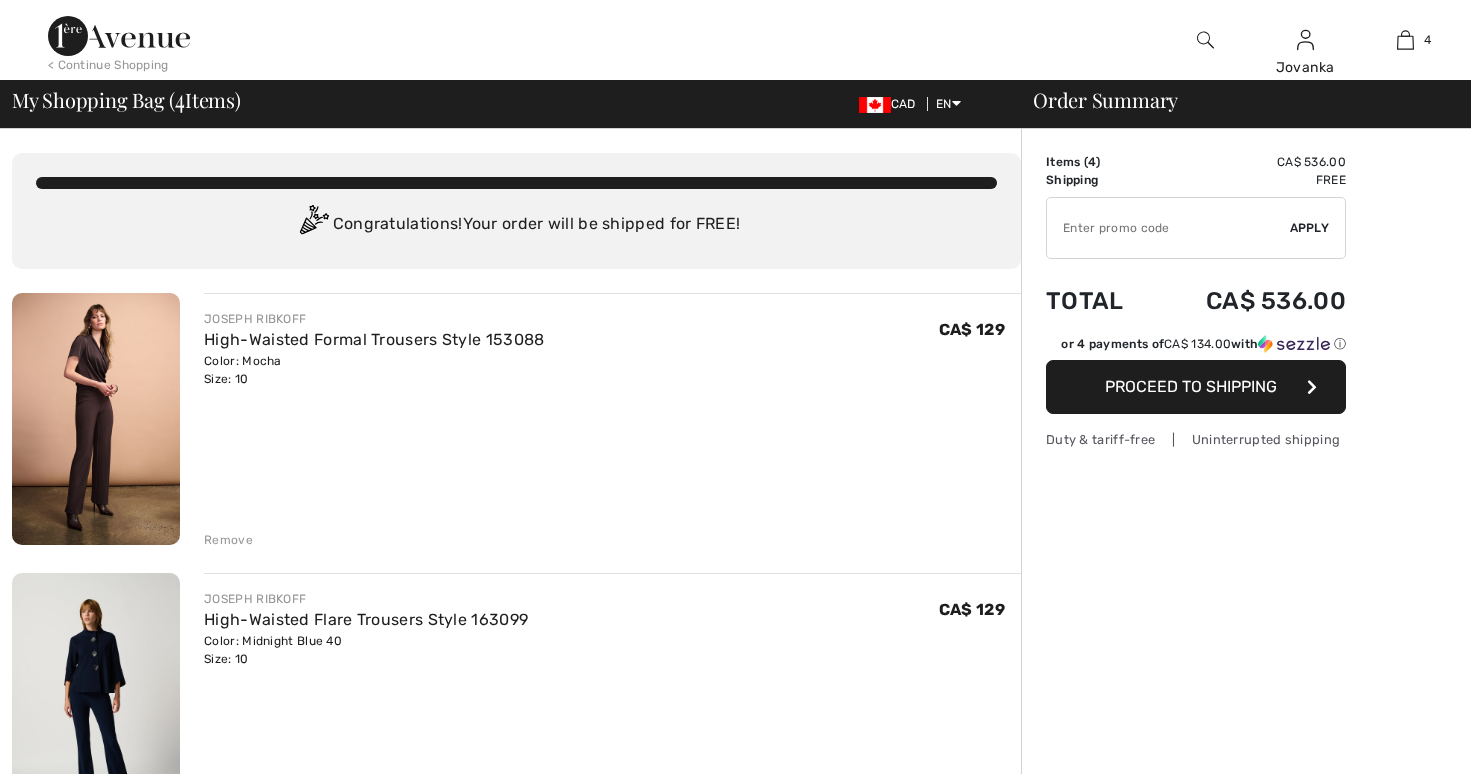 scroll, scrollTop: 0, scrollLeft: 0, axis: both 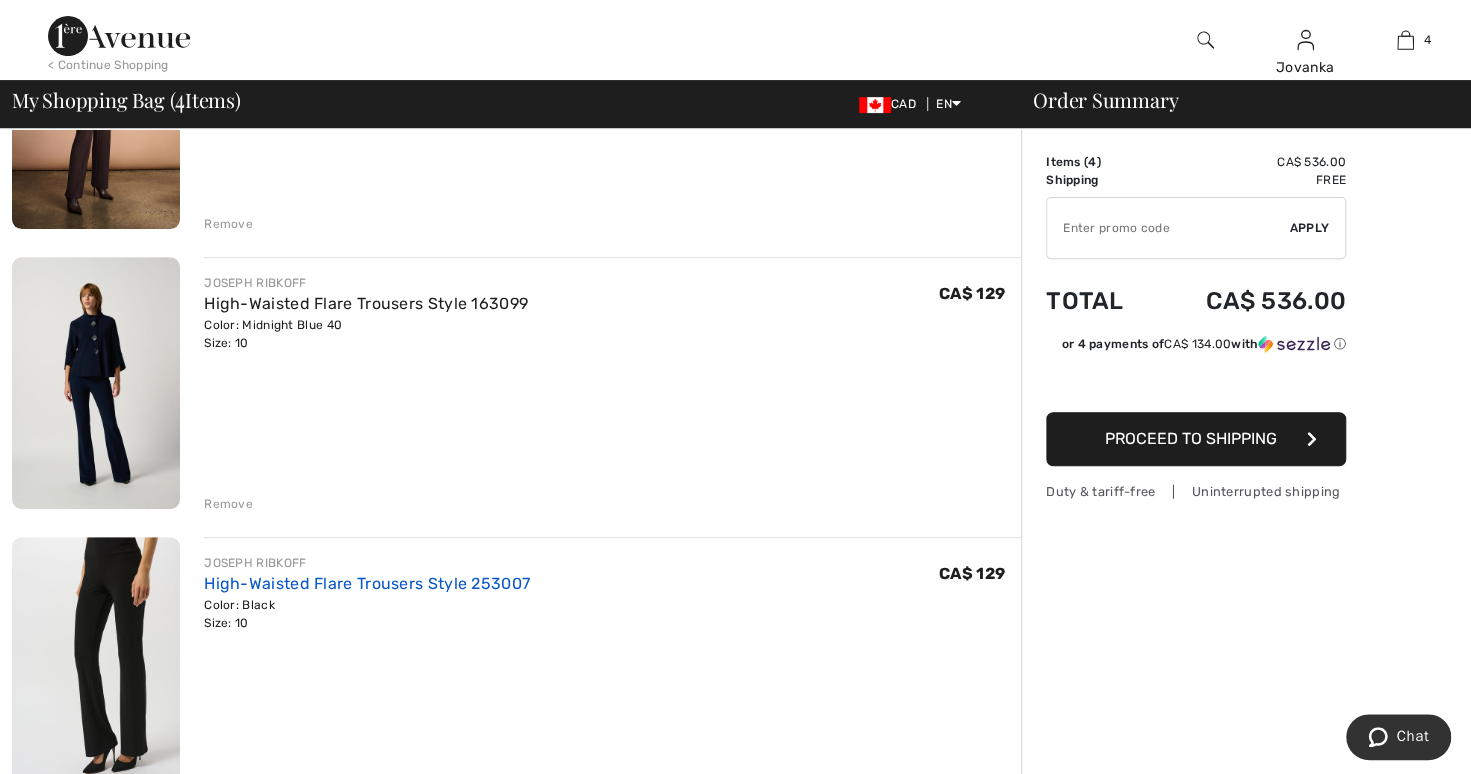 click on "High-Waisted Flare Trousers Style 253007" at bounding box center [367, 583] 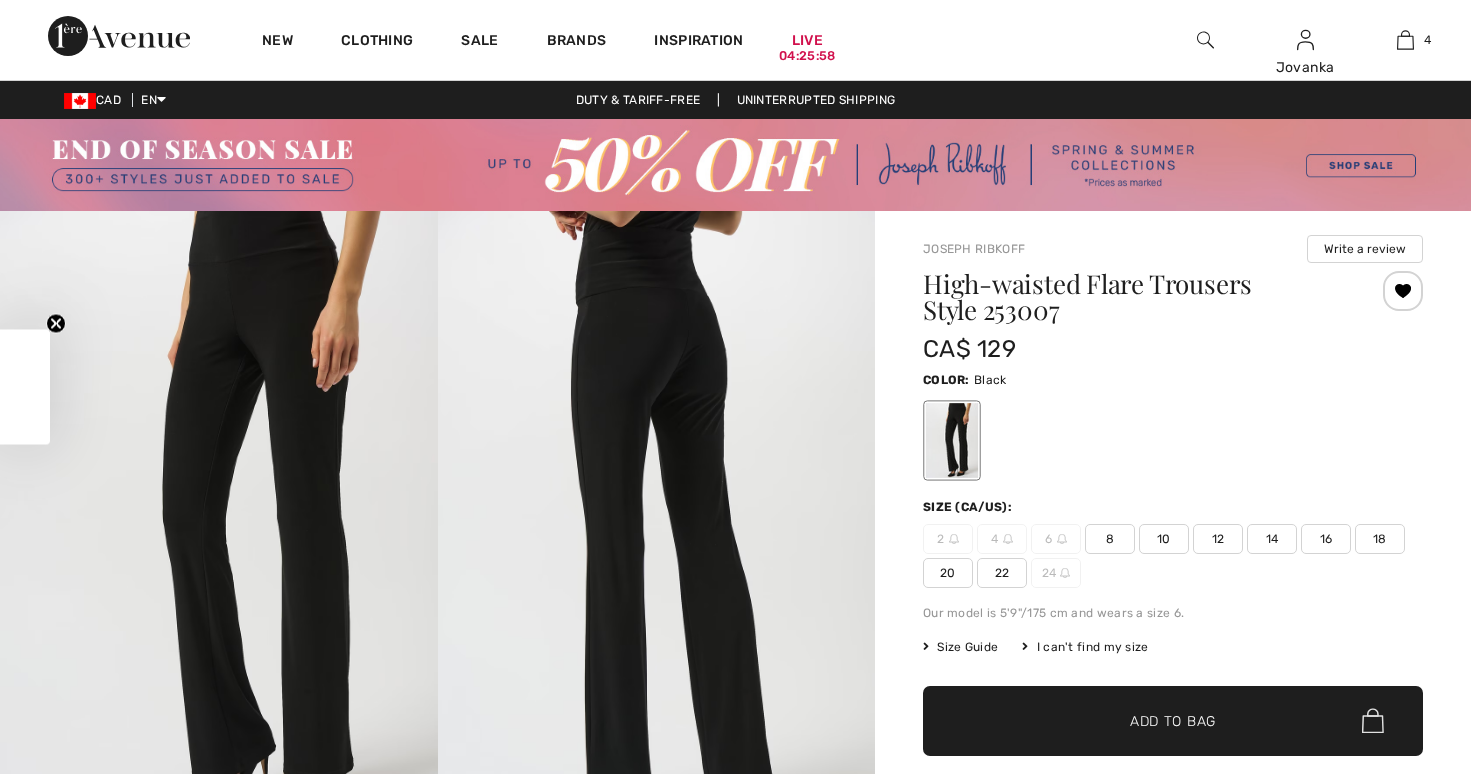 scroll, scrollTop: 0, scrollLeft: 0, axis: both 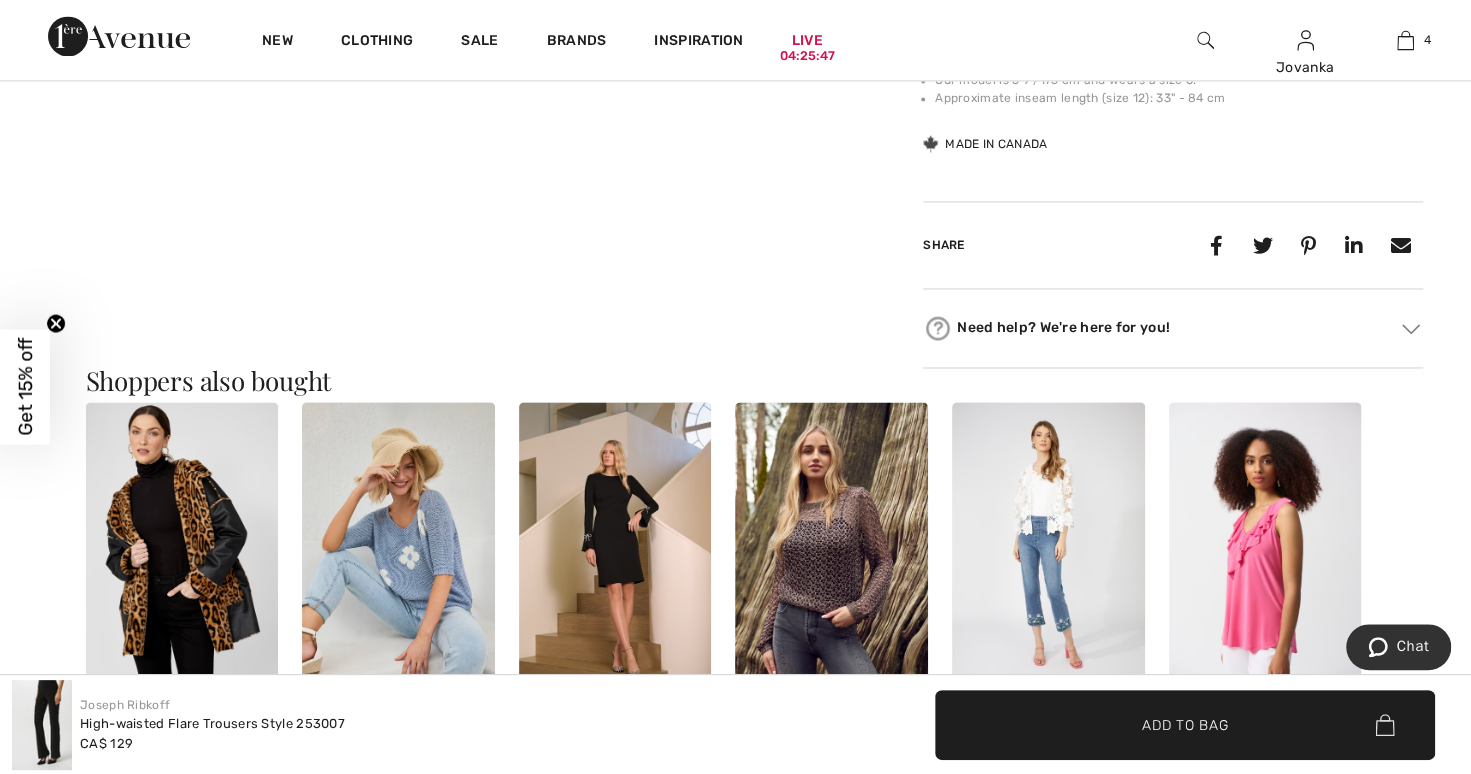 click at bounding box center (615, 546) 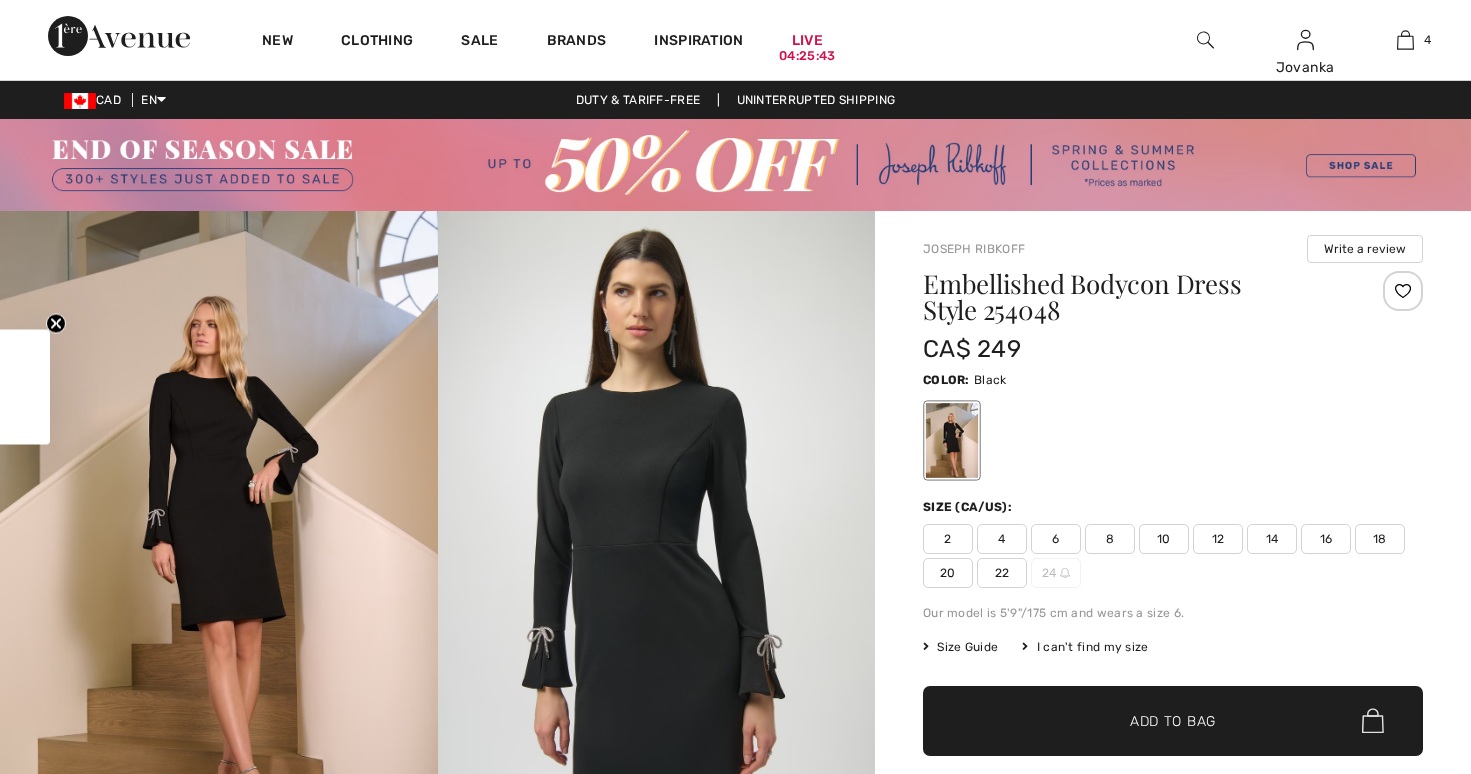 scroll, scrollTop: 0, scrollLeft: 0, axis: both 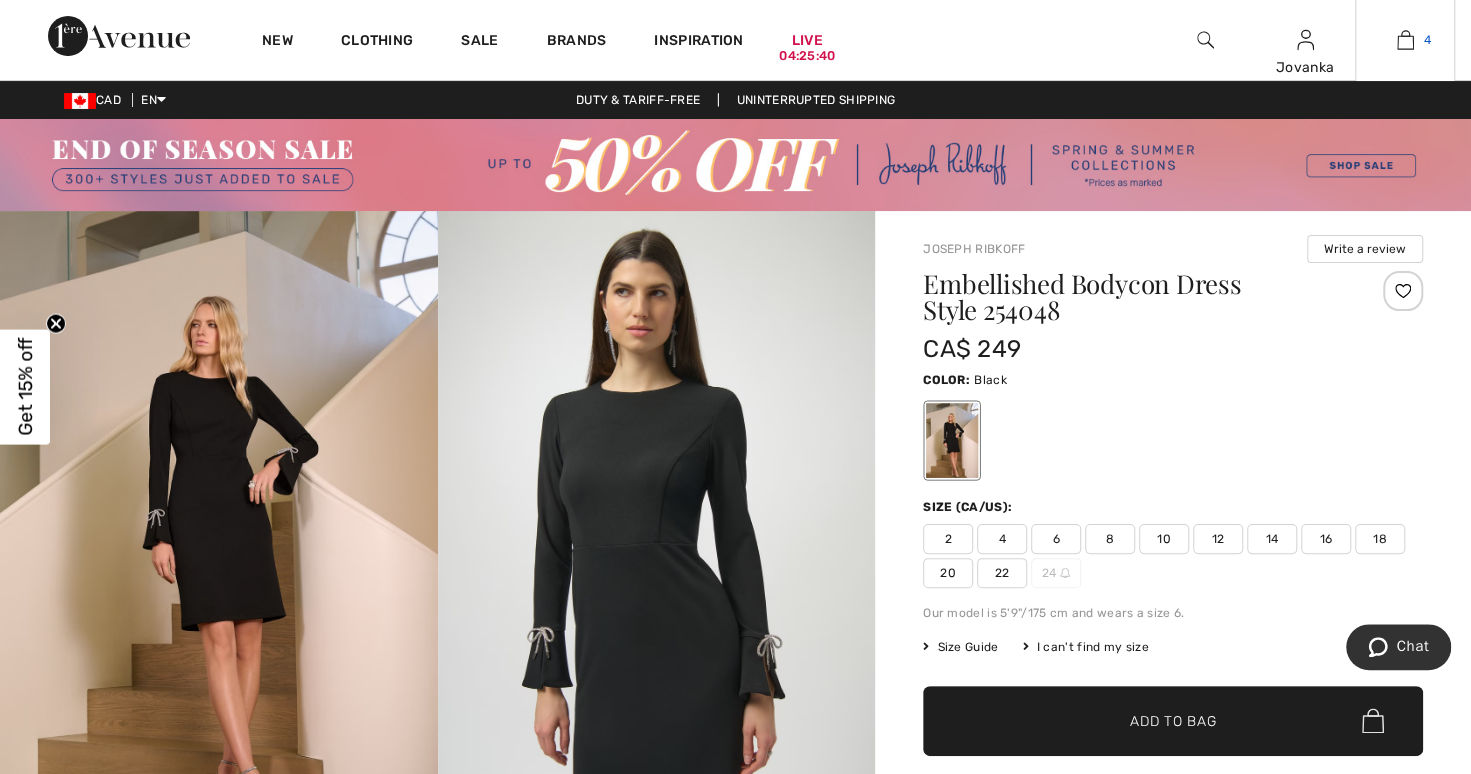click at bounding box center [1405, 40] 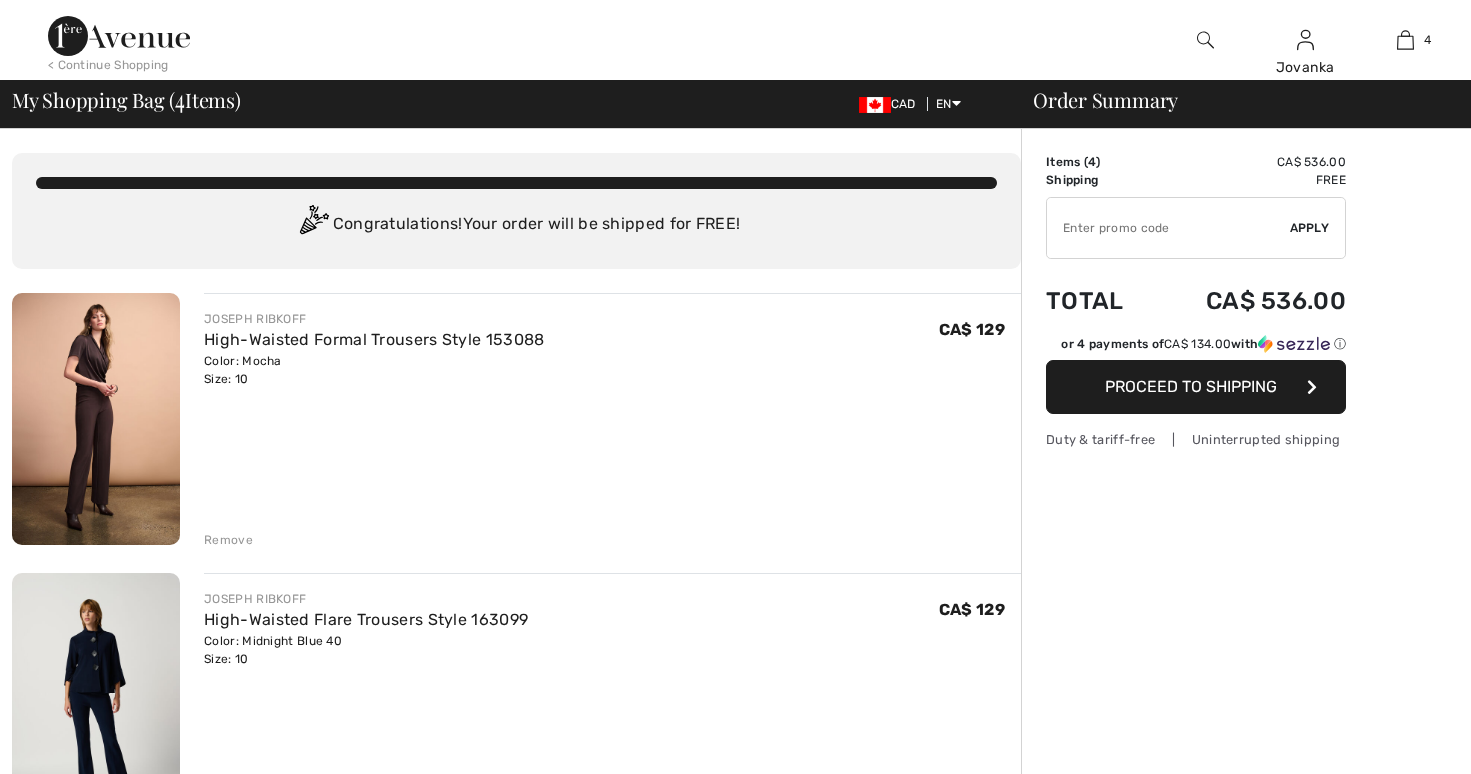 scroll, scrollTop: 0, scrollLeft: 0, axis: both 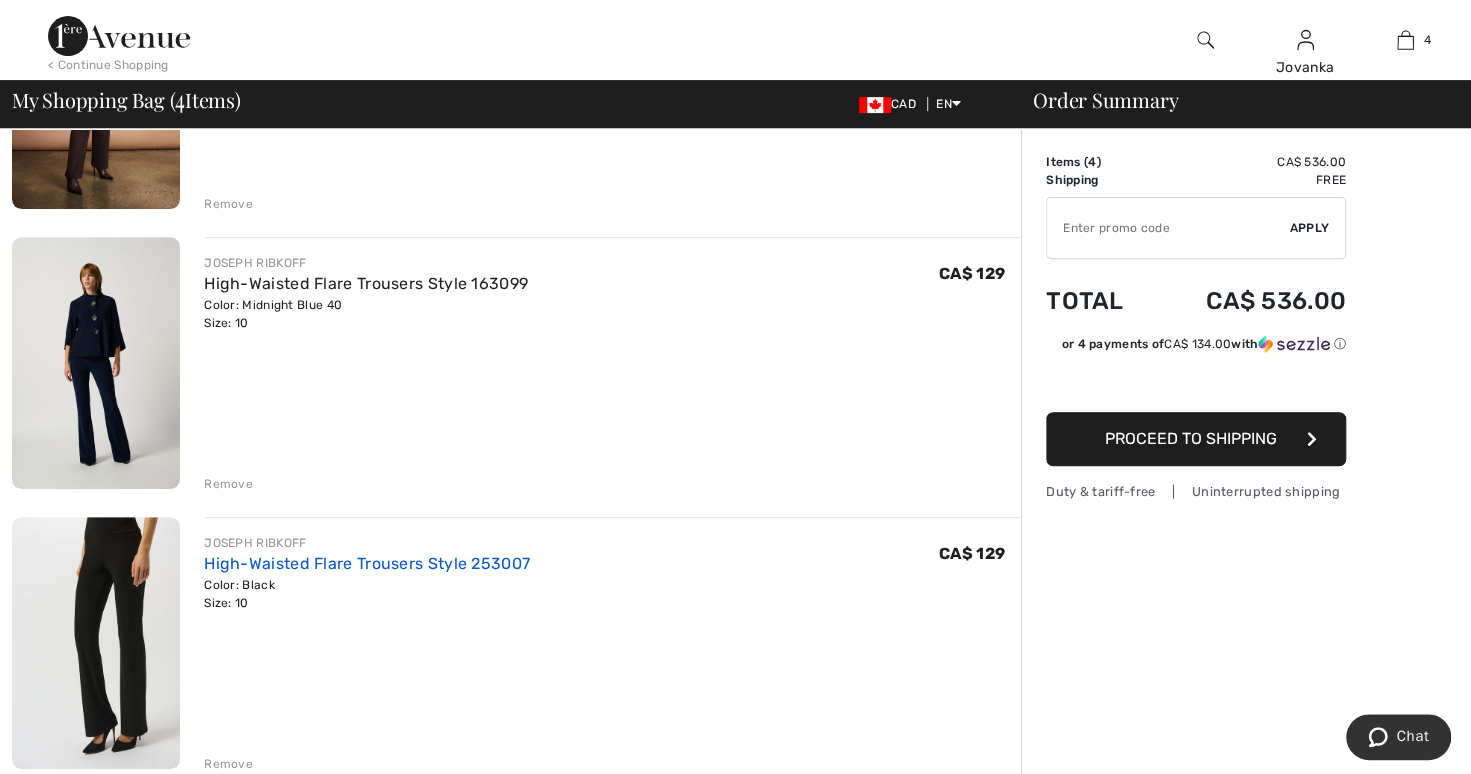 click on "High-Waisted Flare Trousers Style 253007" at bounding box center (367, 563) 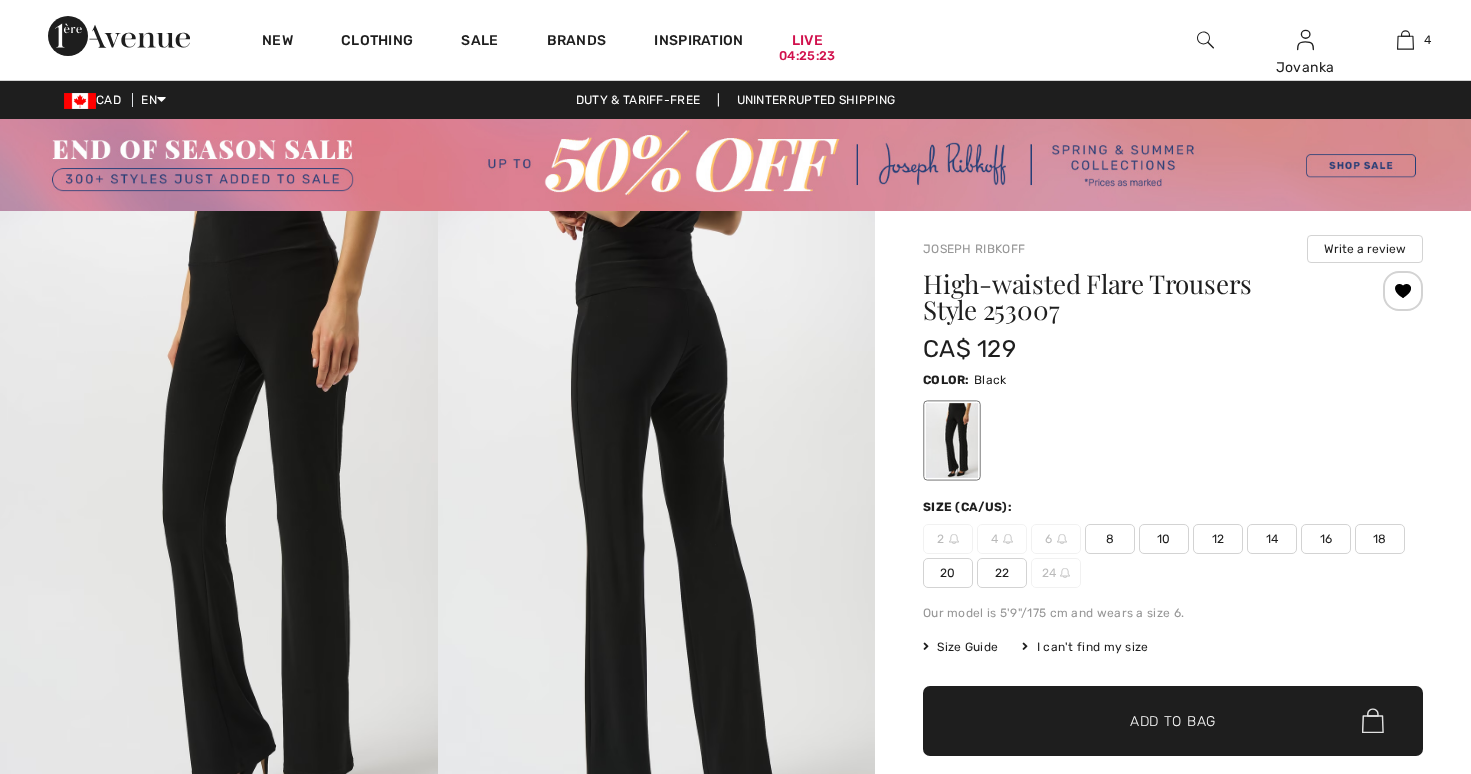 scroll, scrollTop: 0, scrollLeft: 0, axis: both 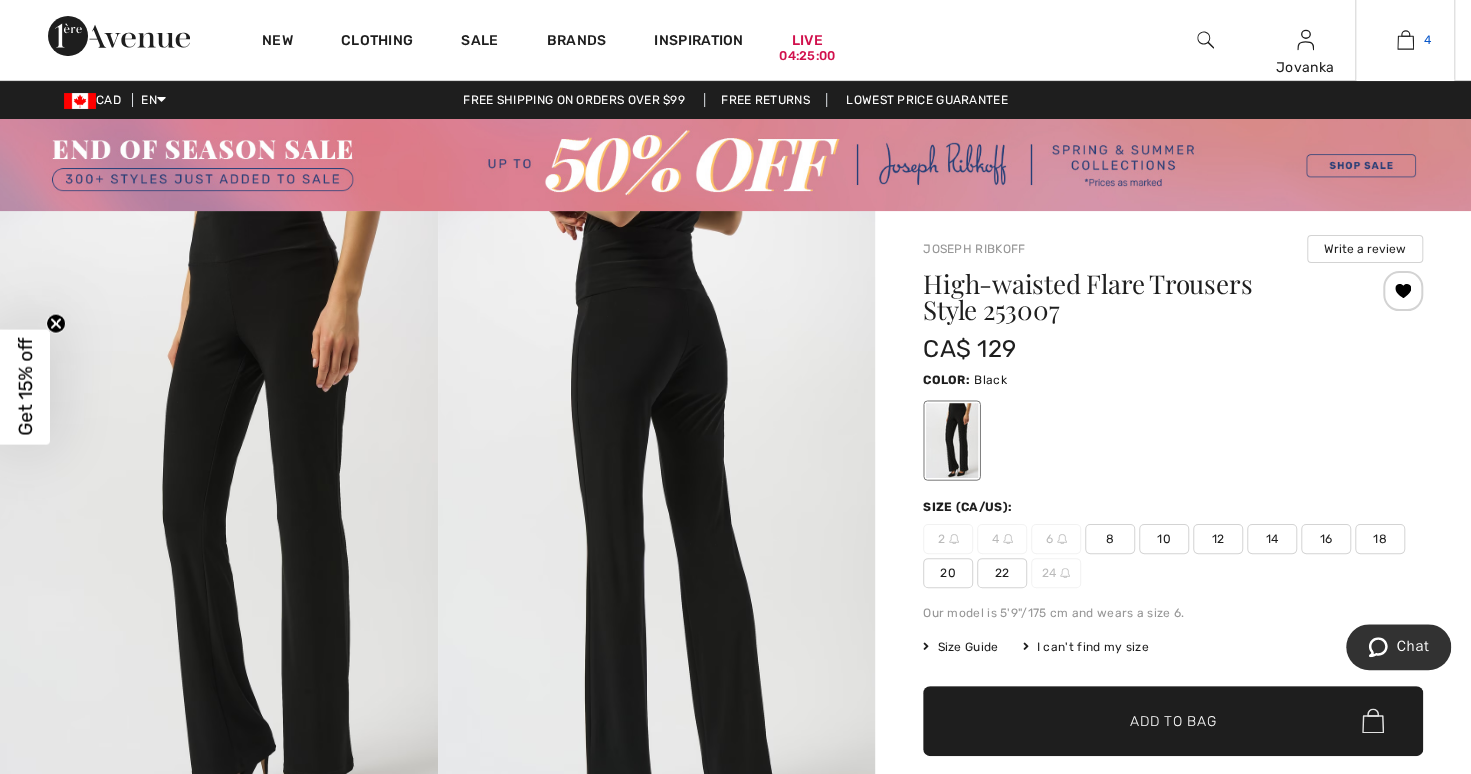 click at bounding box center (1405, 40) 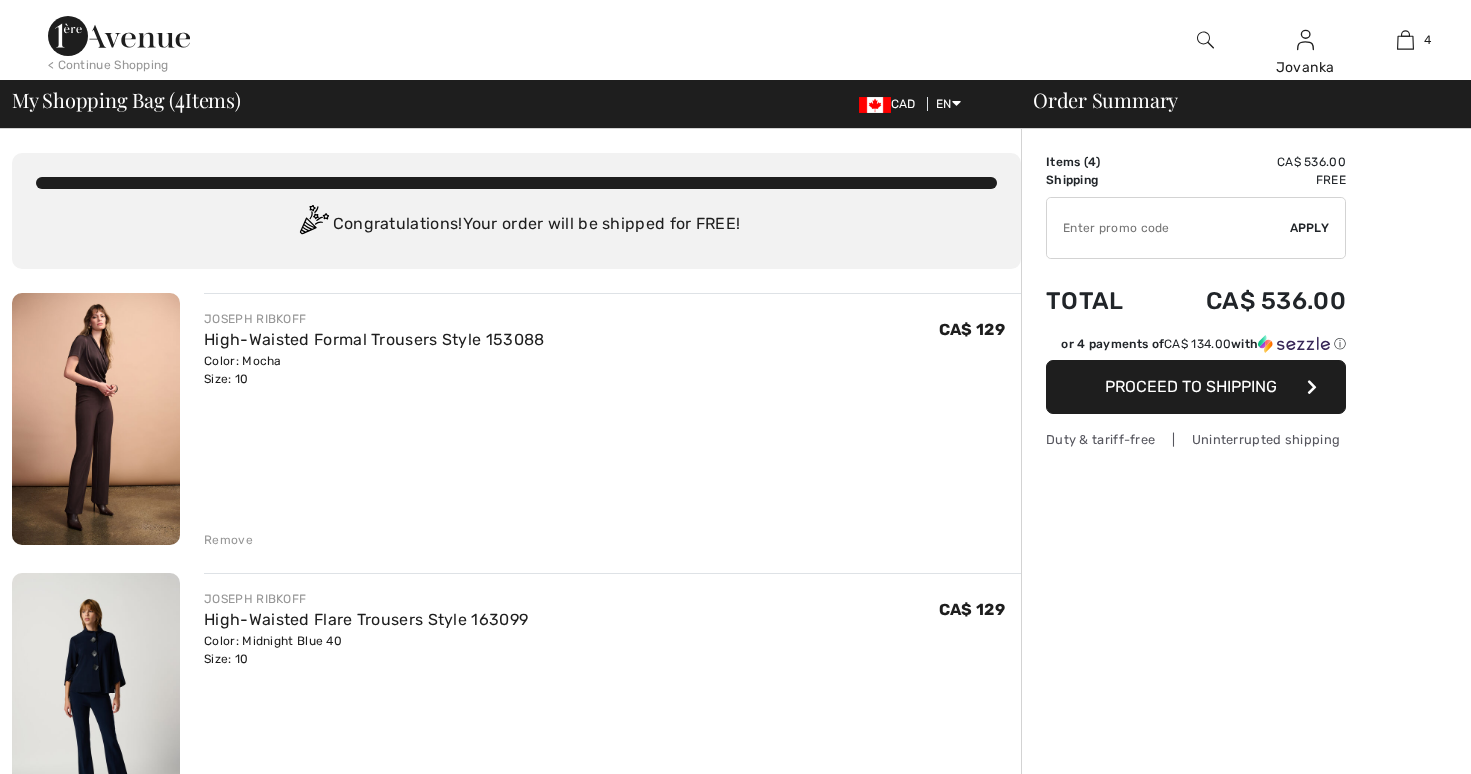 scroll, scrollTop: 0, scrollLeft: 0, axis: both 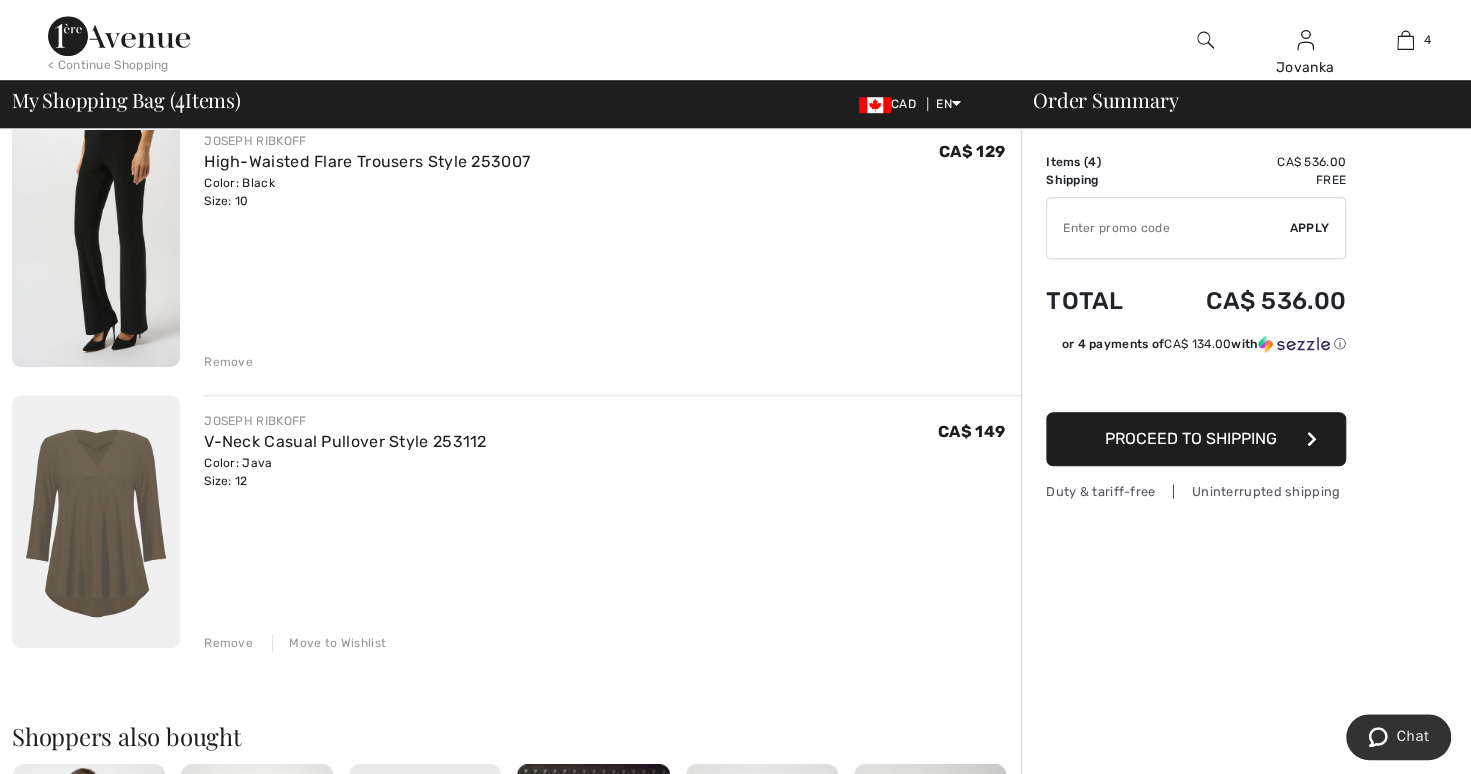 click on "Remove" at bounding box center [228, 362] 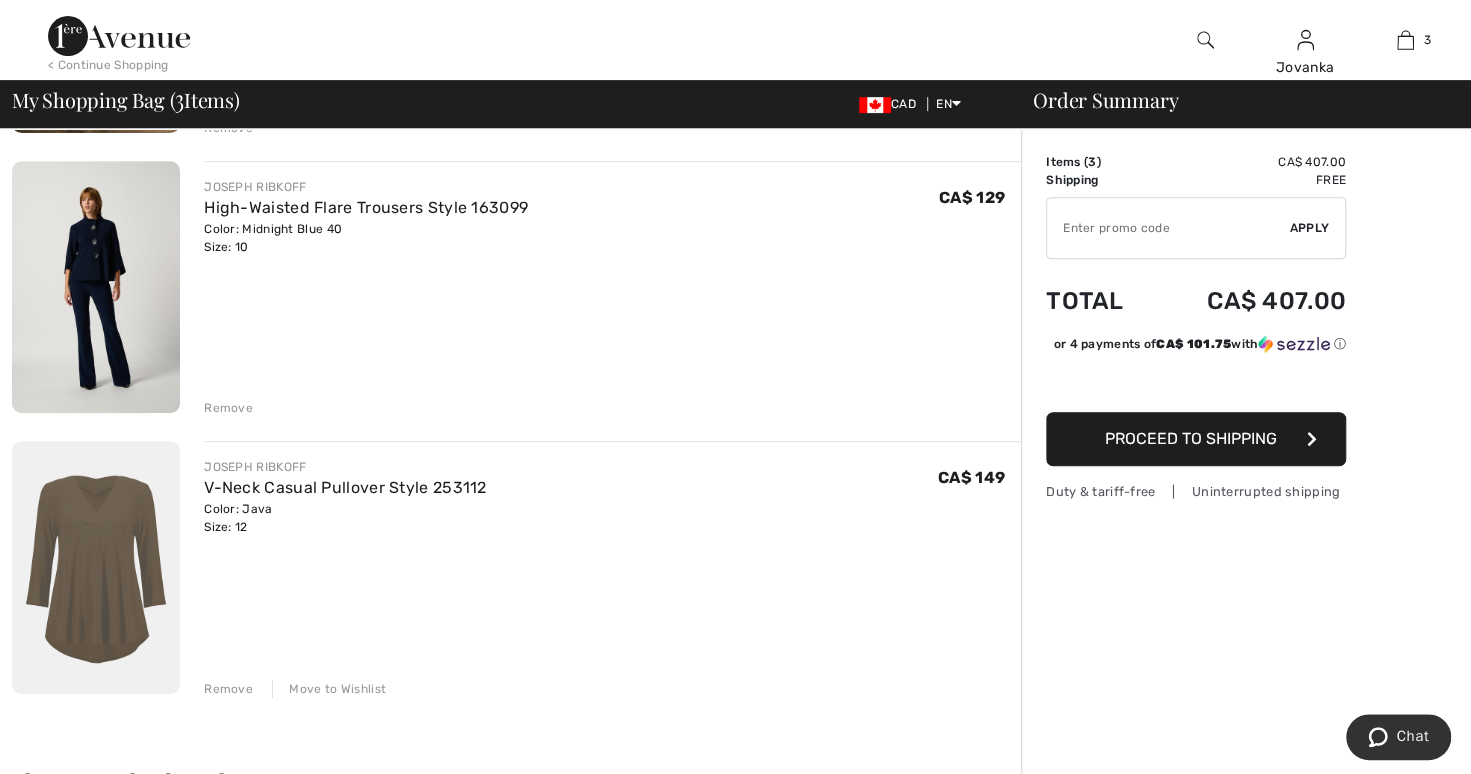 scroll, scrollTop: 401, scrollLeft: 0, axis: vertical 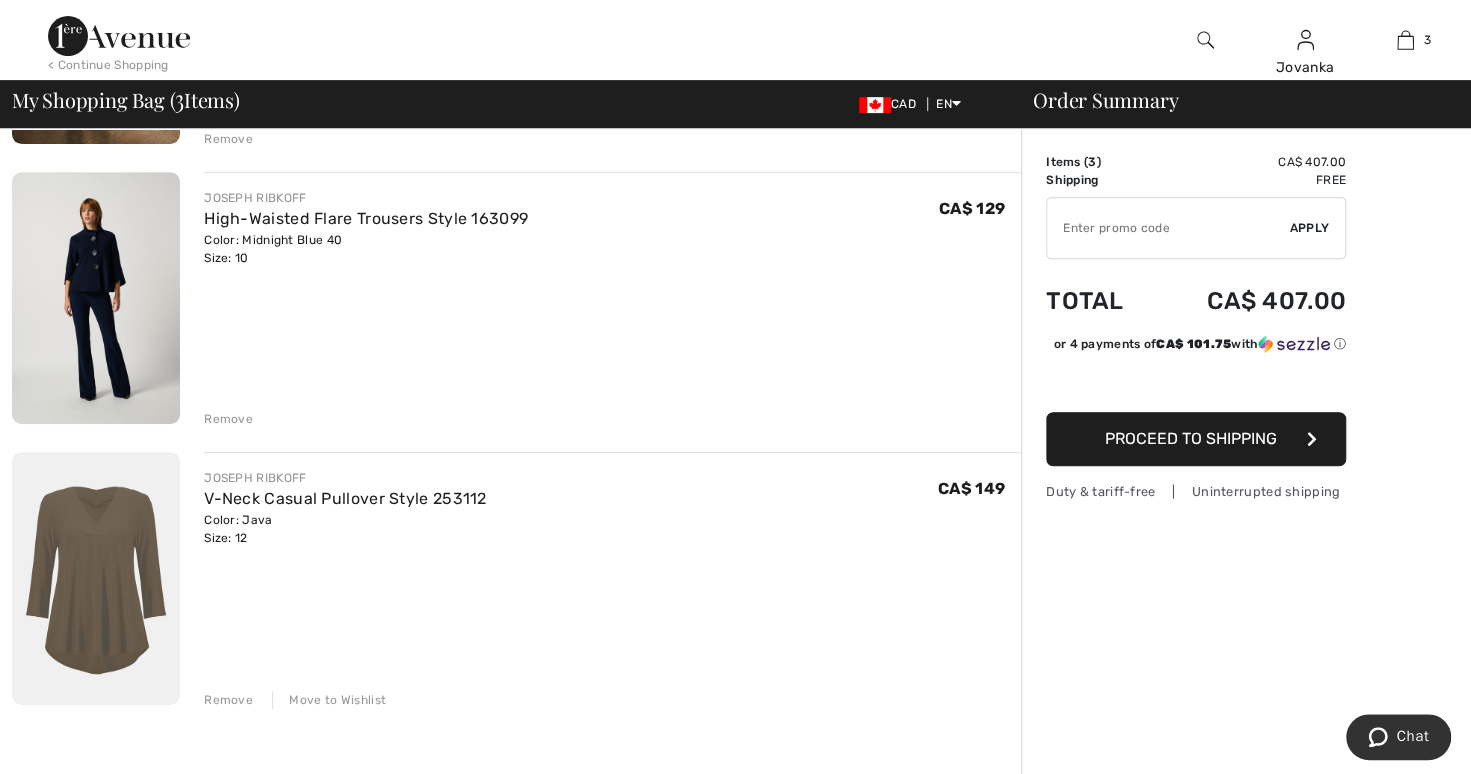 click on "Remove" at bounding box center (228, 419) 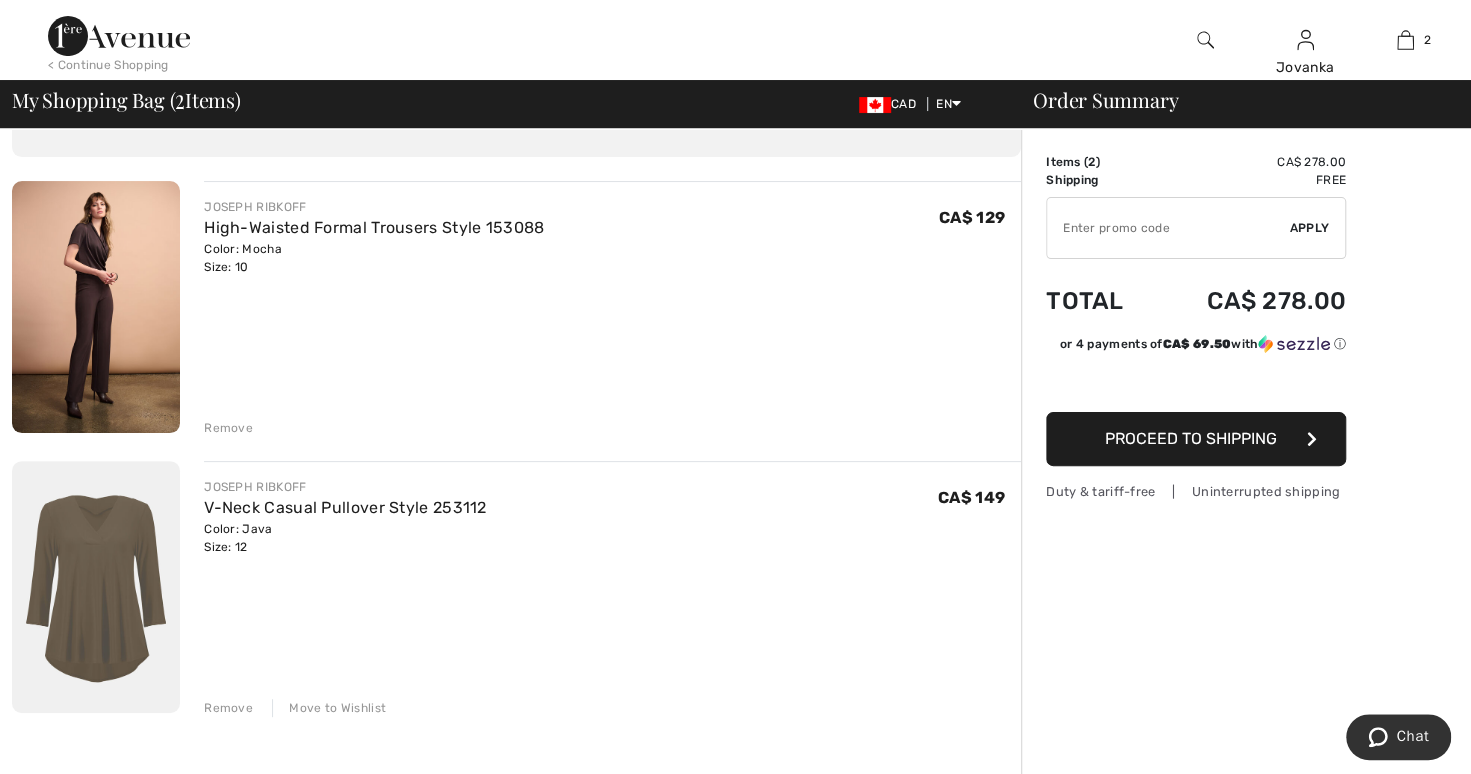 scroll, scrollTop: 109, scrollLeft: 0, axis: vertical 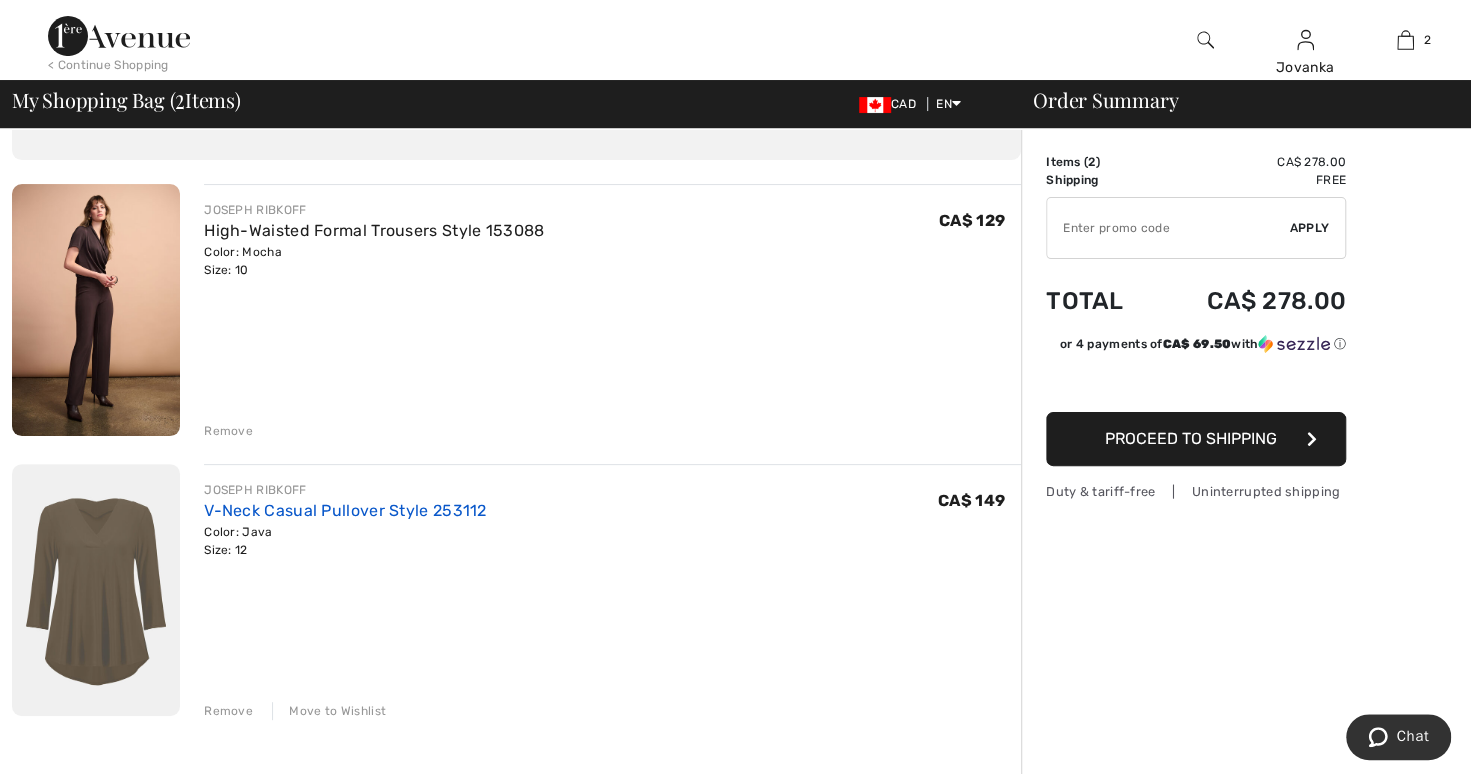 click on "V-Neck Casual Pullover Style 253112" at bounding box center [345, 510] 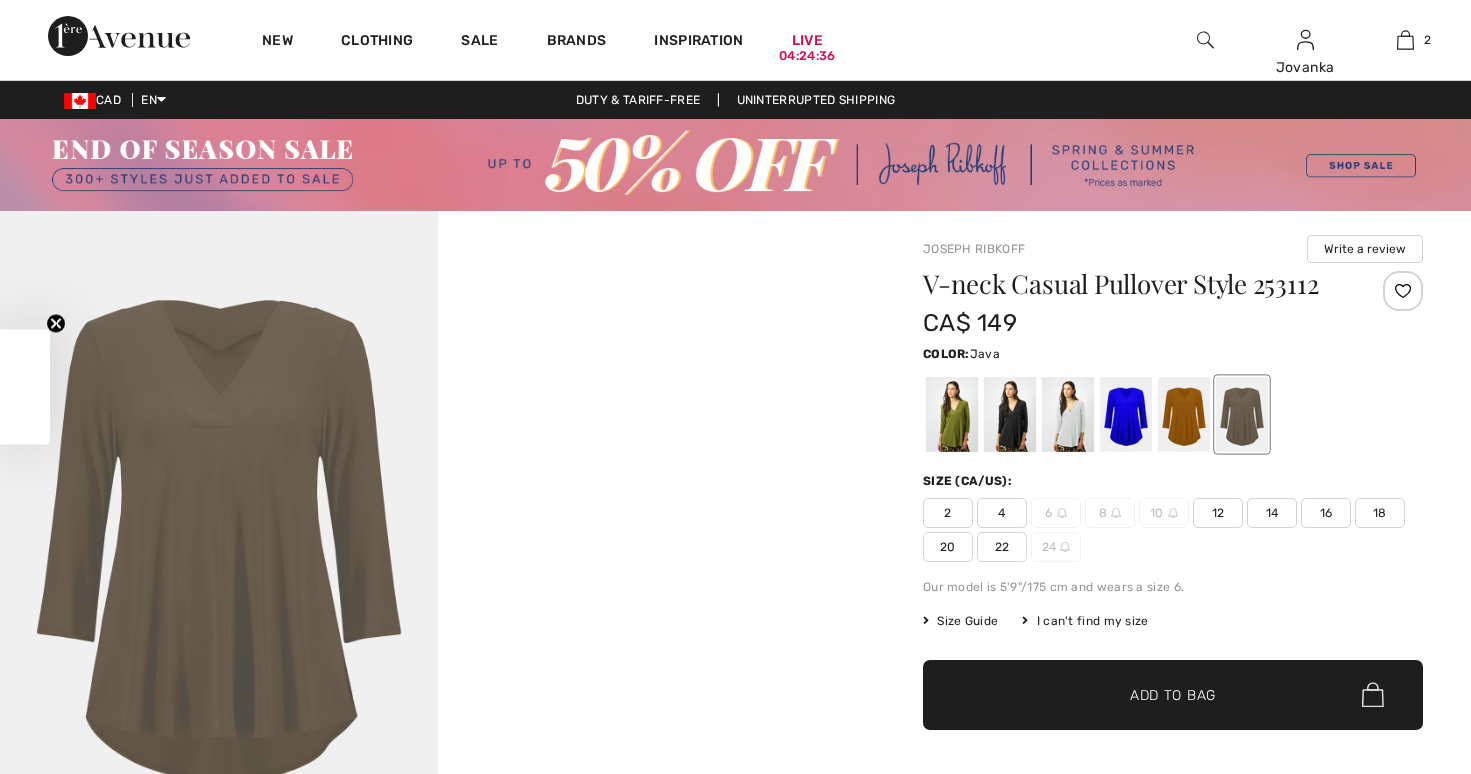 scroll, scrollTop: 0, scrollLeft: 0, axis: both 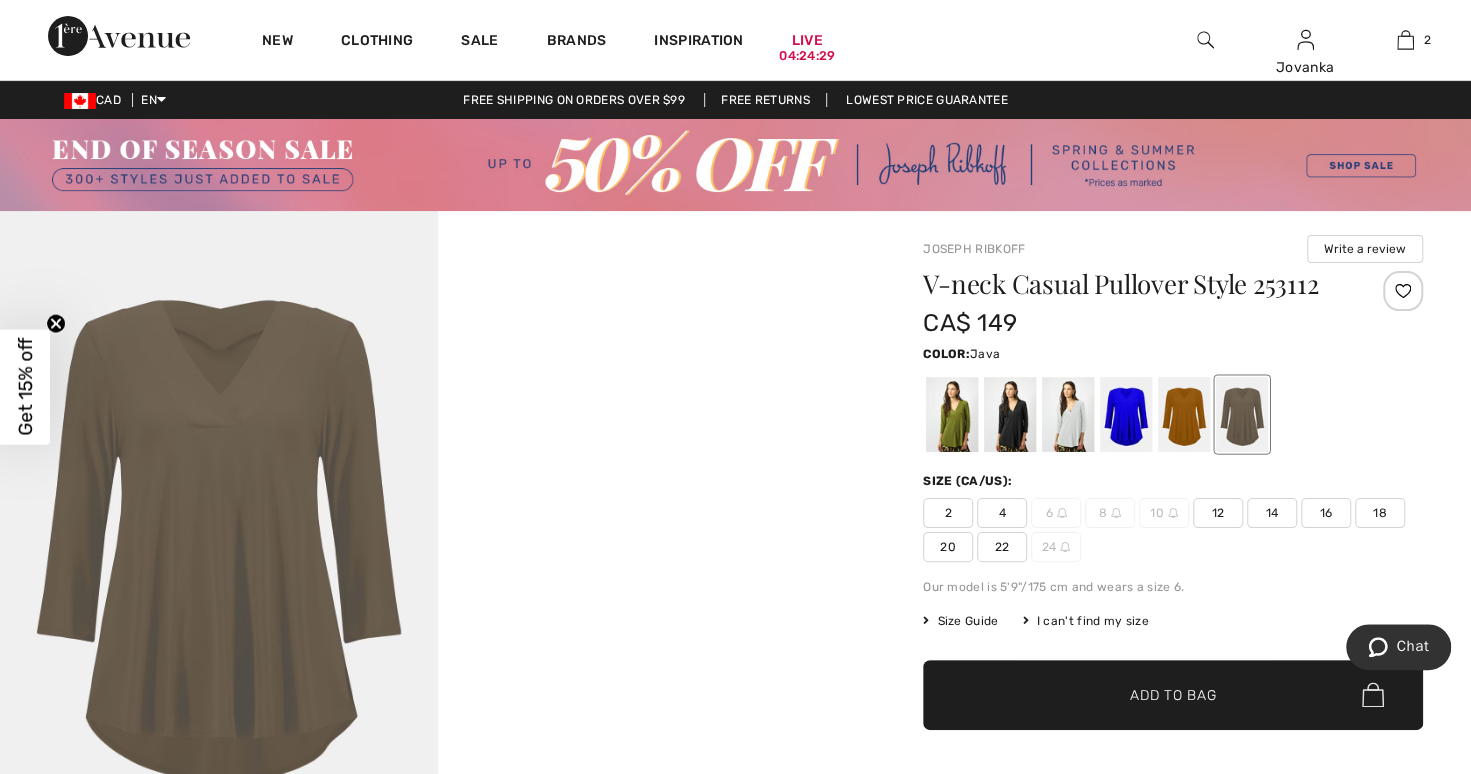 click at bounding box center [1242, 414] 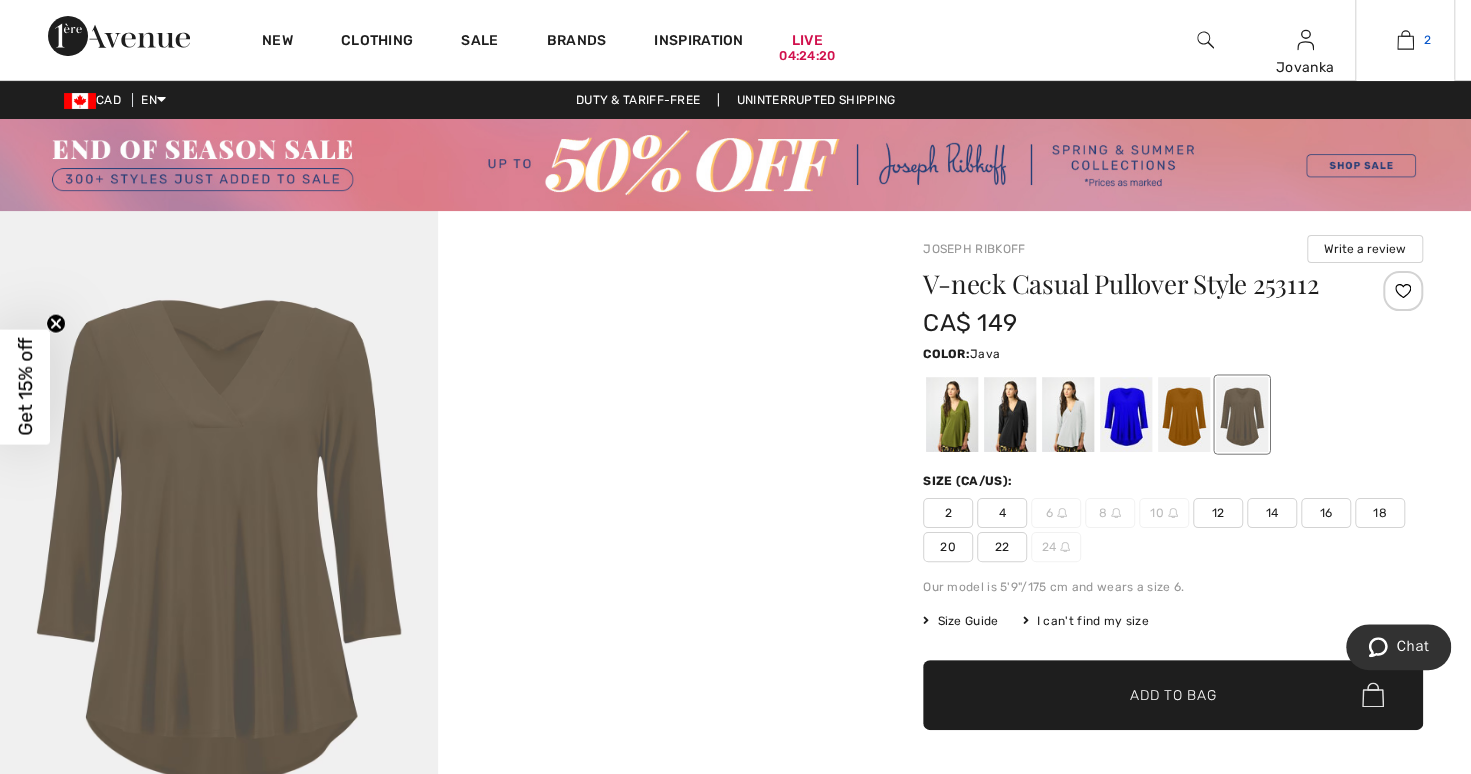 click on "2" at bounding box center (1405, 40) 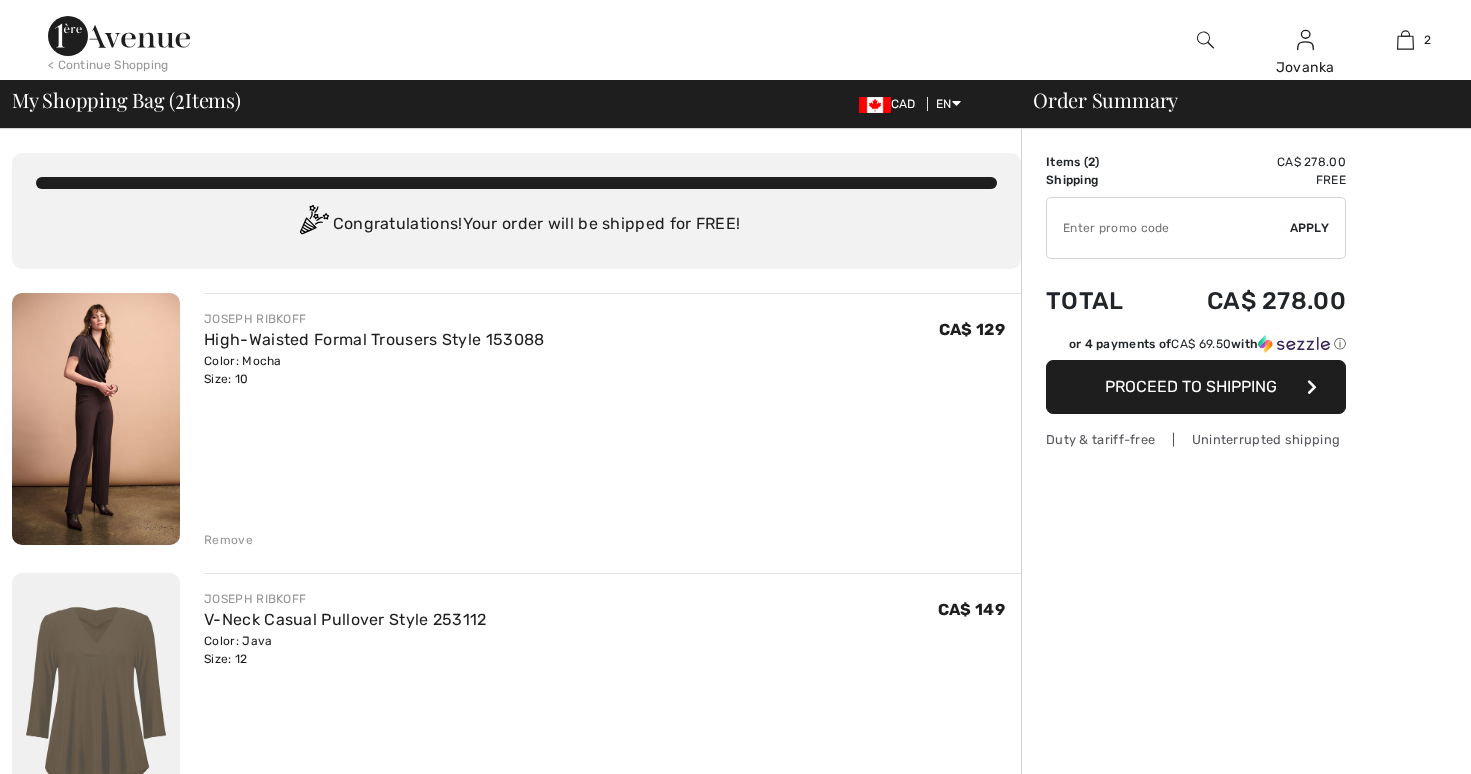 scroll, scrollTop: 0, scrollLeft: 0, axis: both 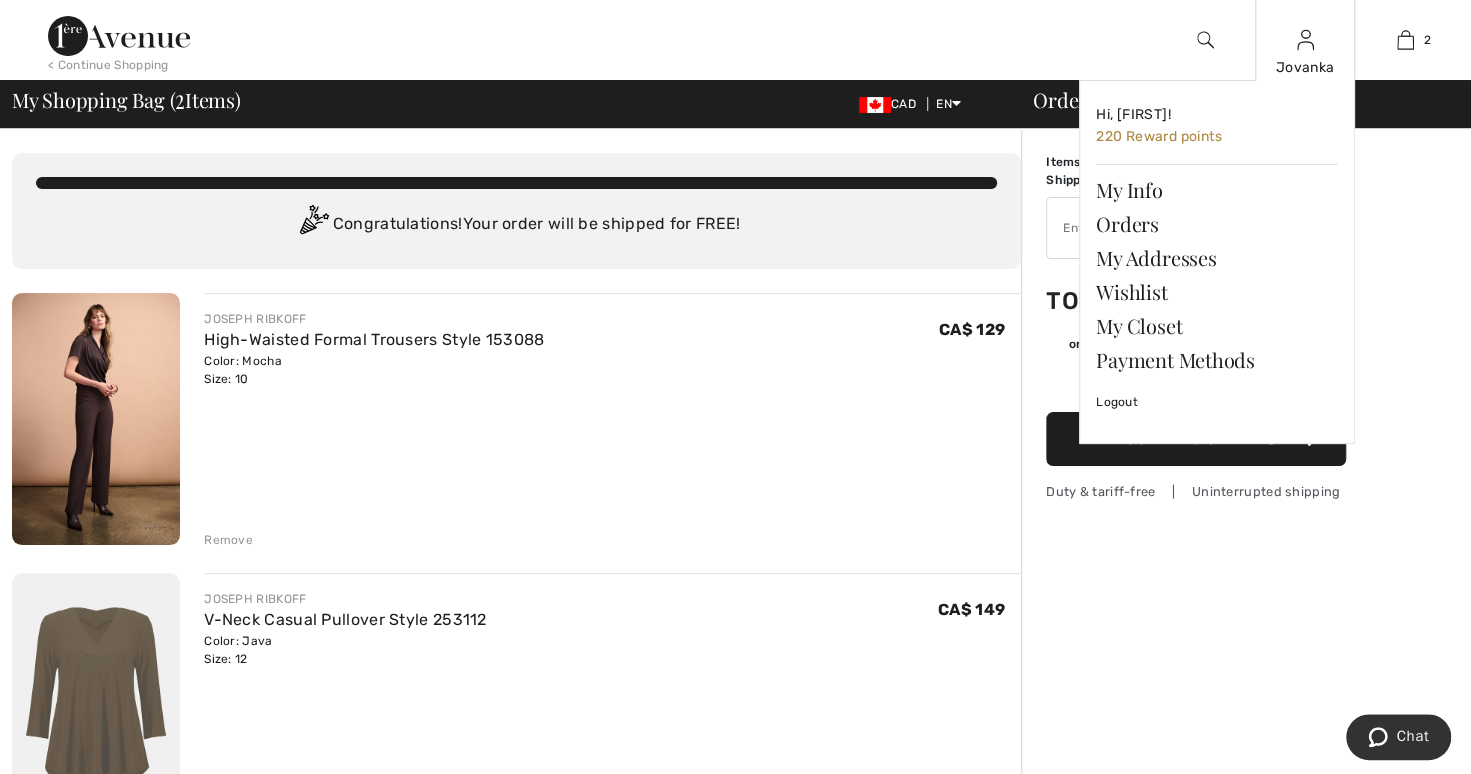 click on "Jovanka" at bounding box center (1305, 67) 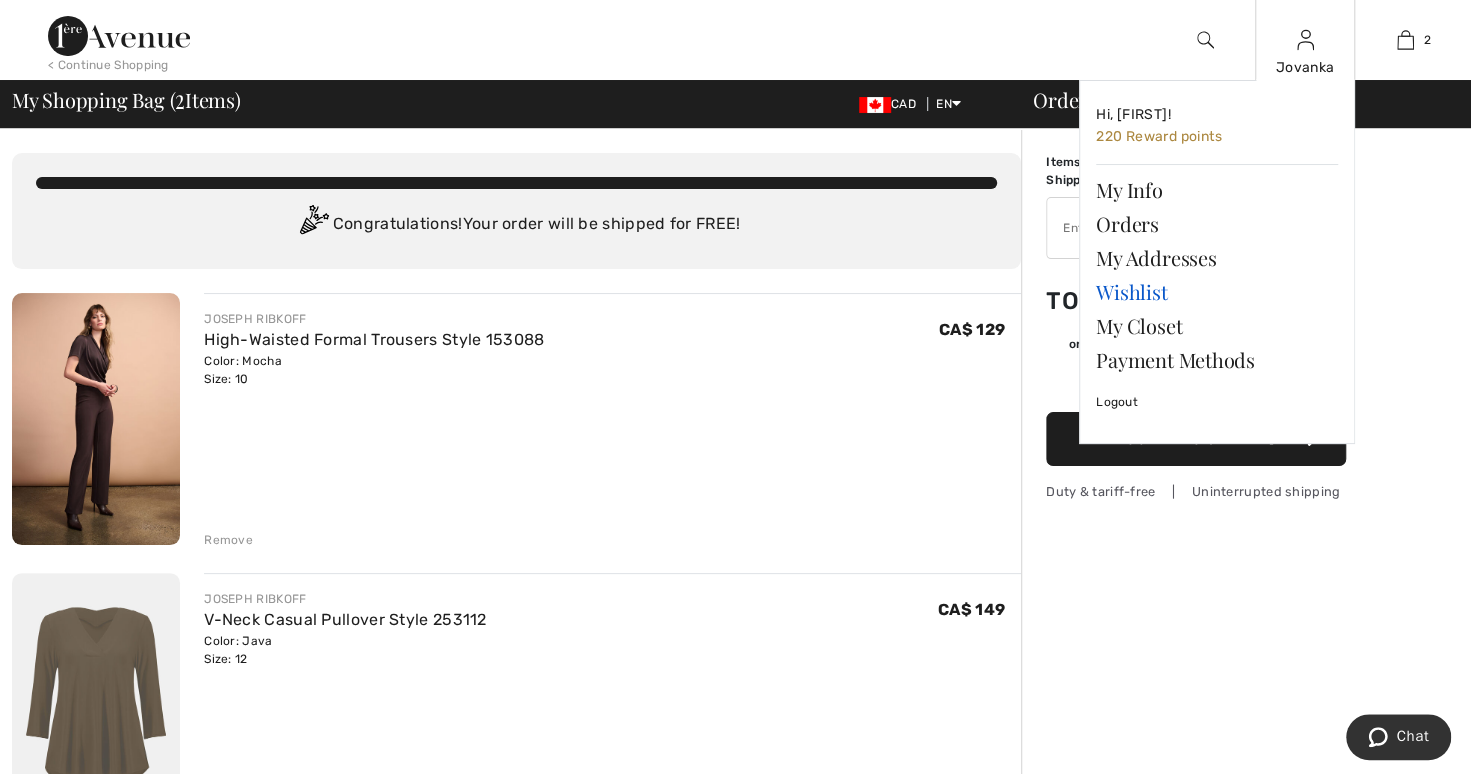 click on "Wishlist" at bounding box center (1217, 292) 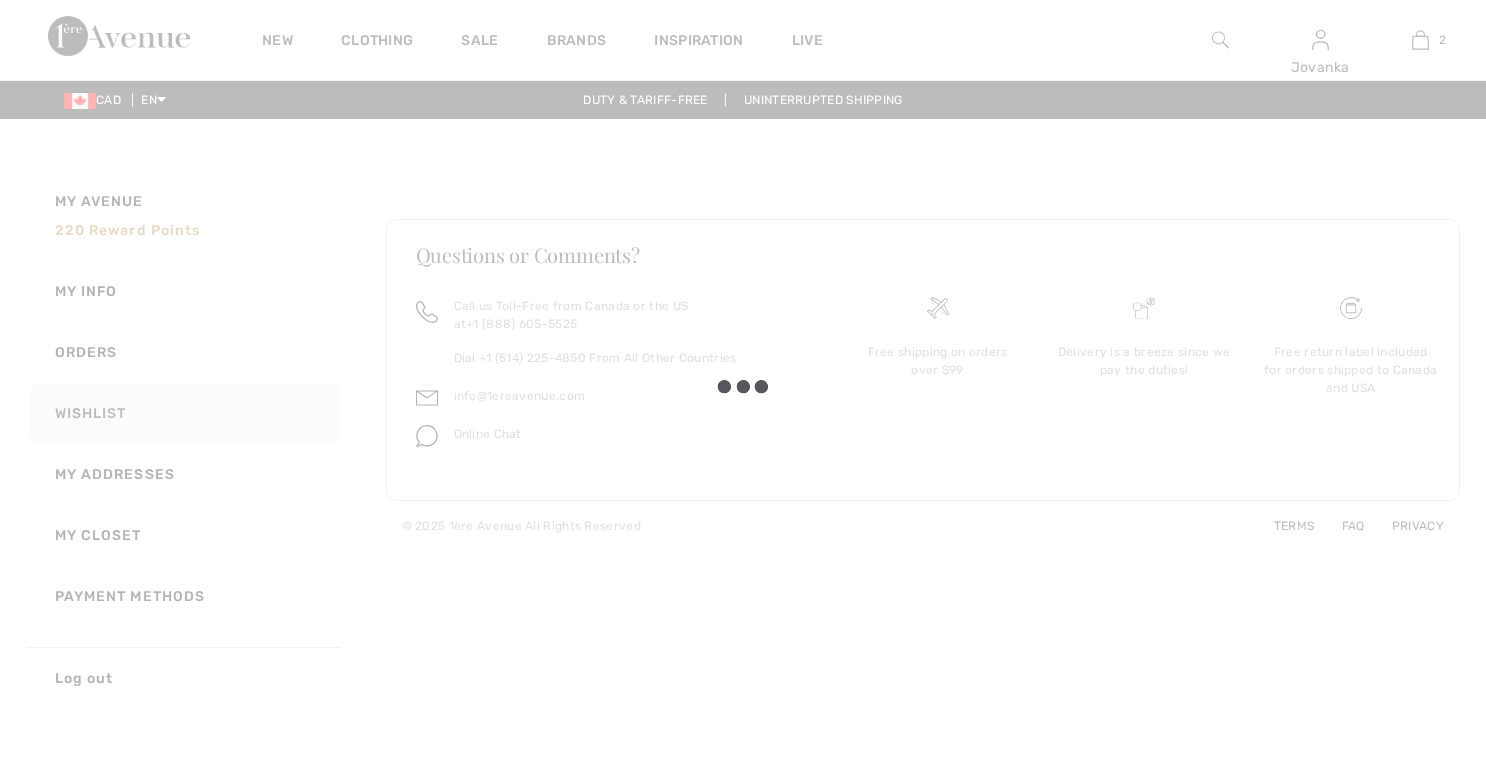 scroll, scrollTop: 0, scrollLeft: 0, axis: both 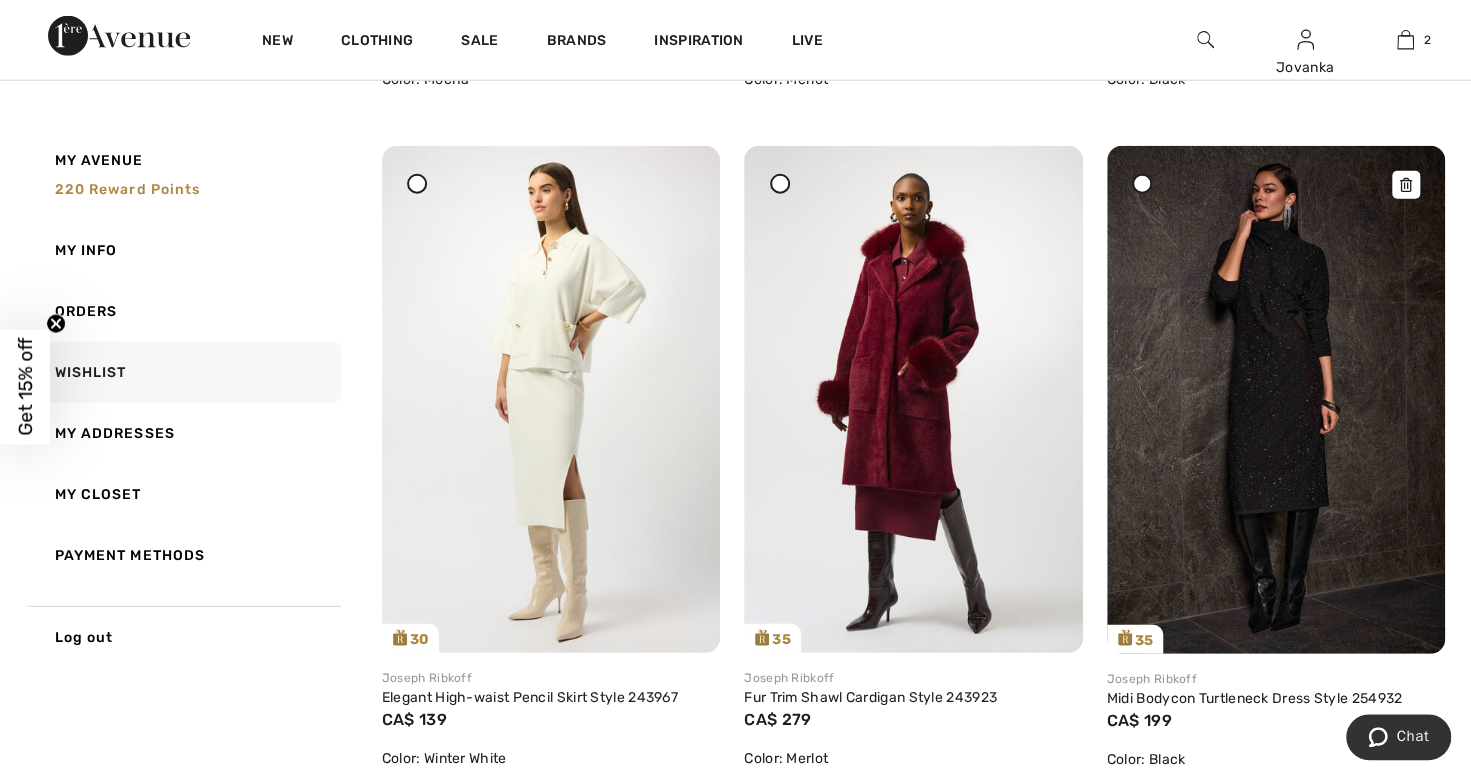 click at bounding box center (1276, 400) 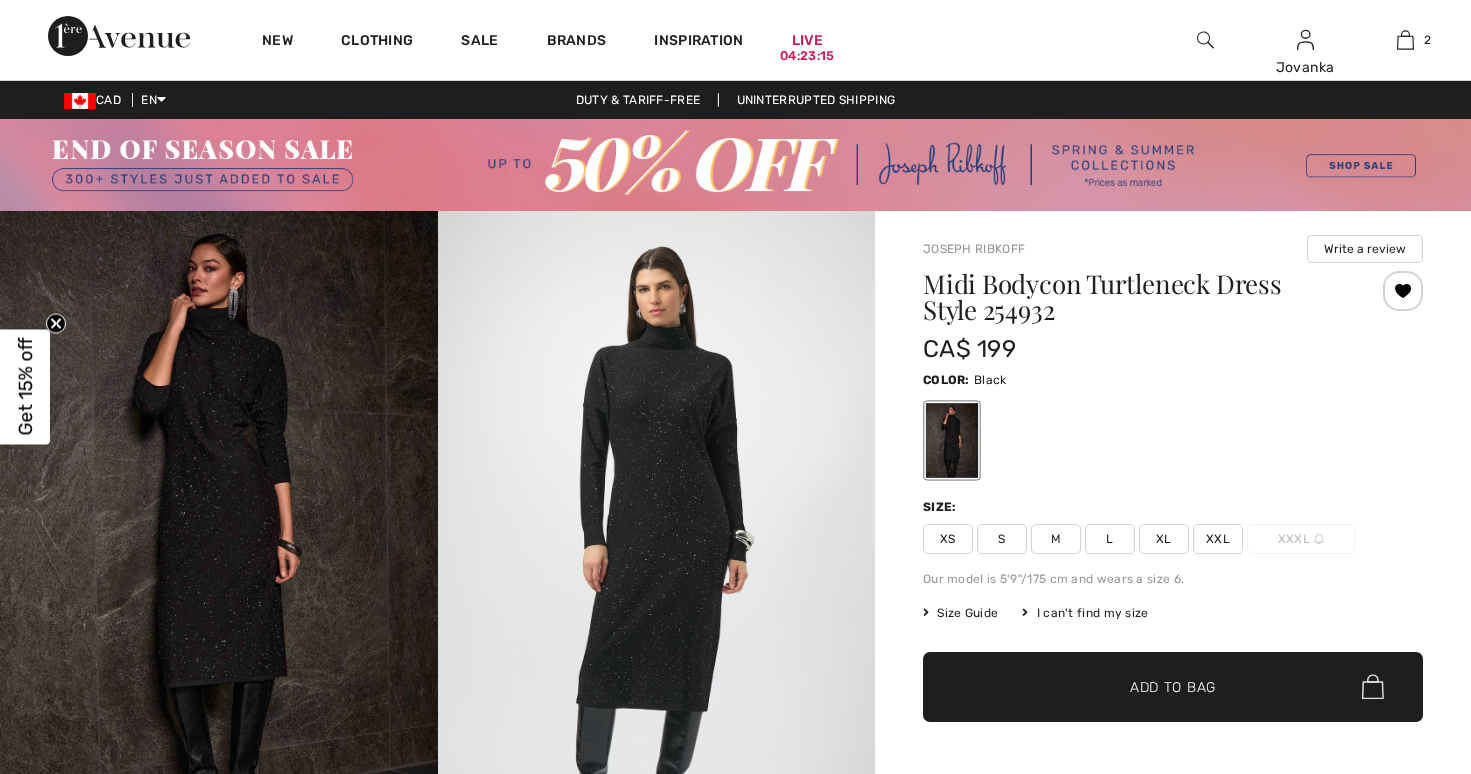 scroll, scrollTop: 0, scrollLeft: 0, axis: both 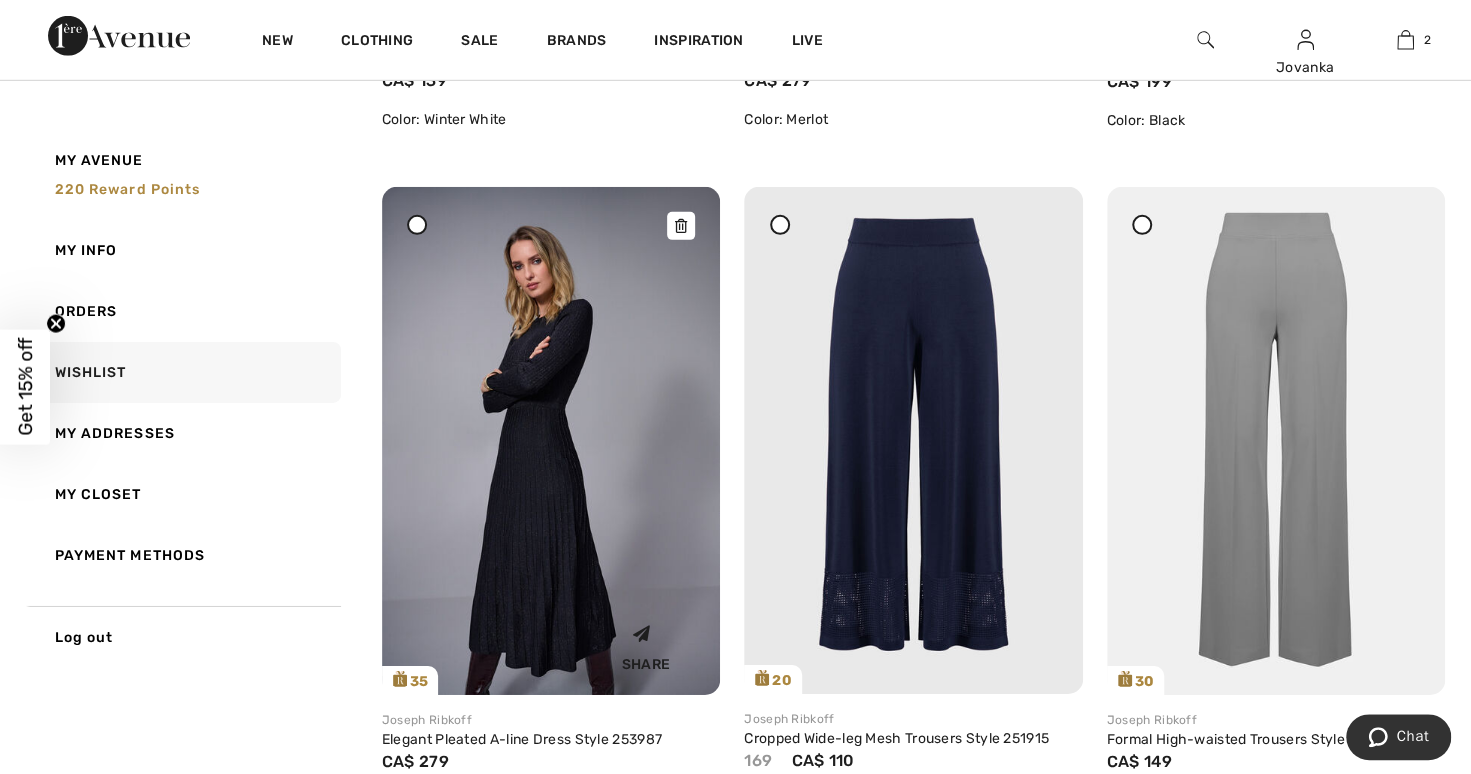 click at bounding box center (551, 441) 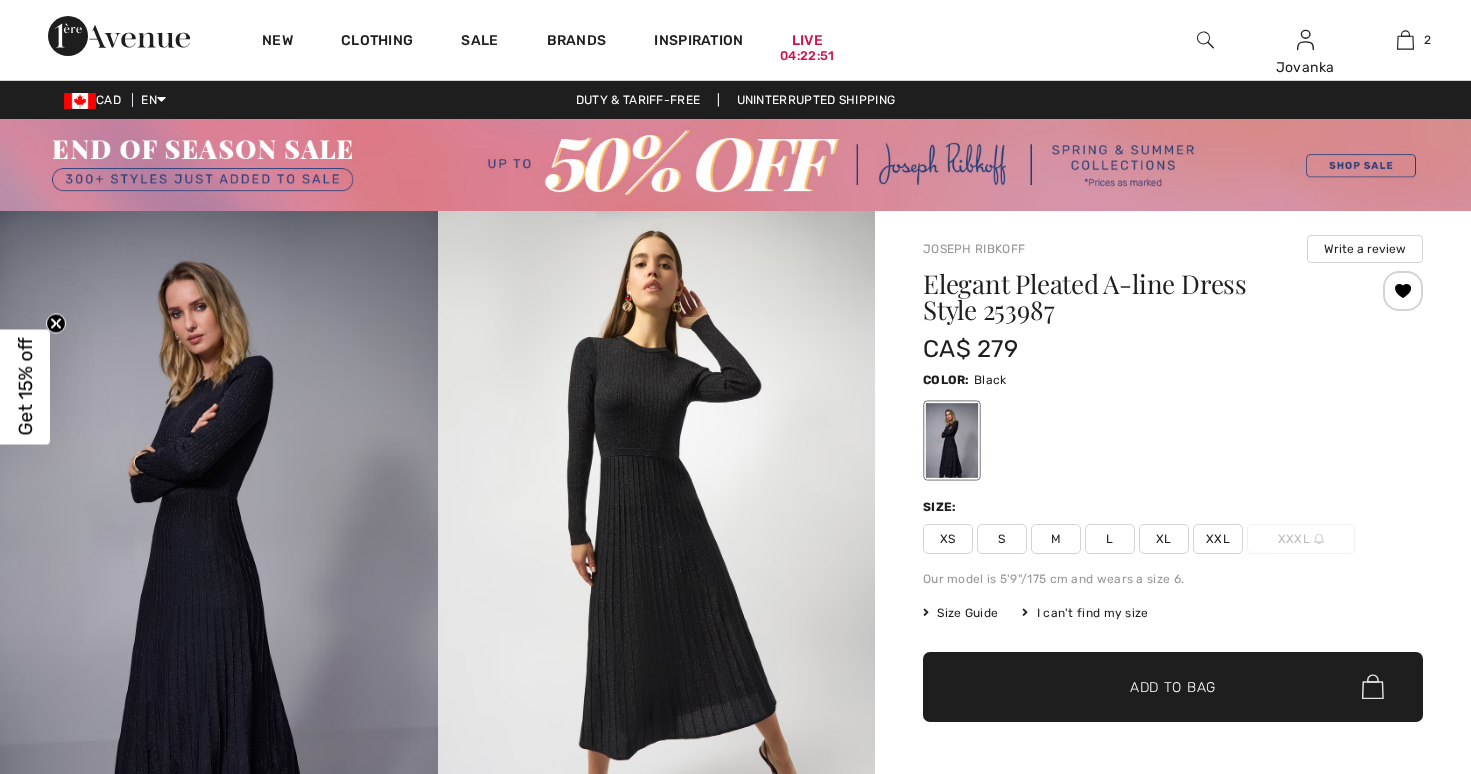 scroll, scrollTop: 0, scrollLeft: 0, axis: both 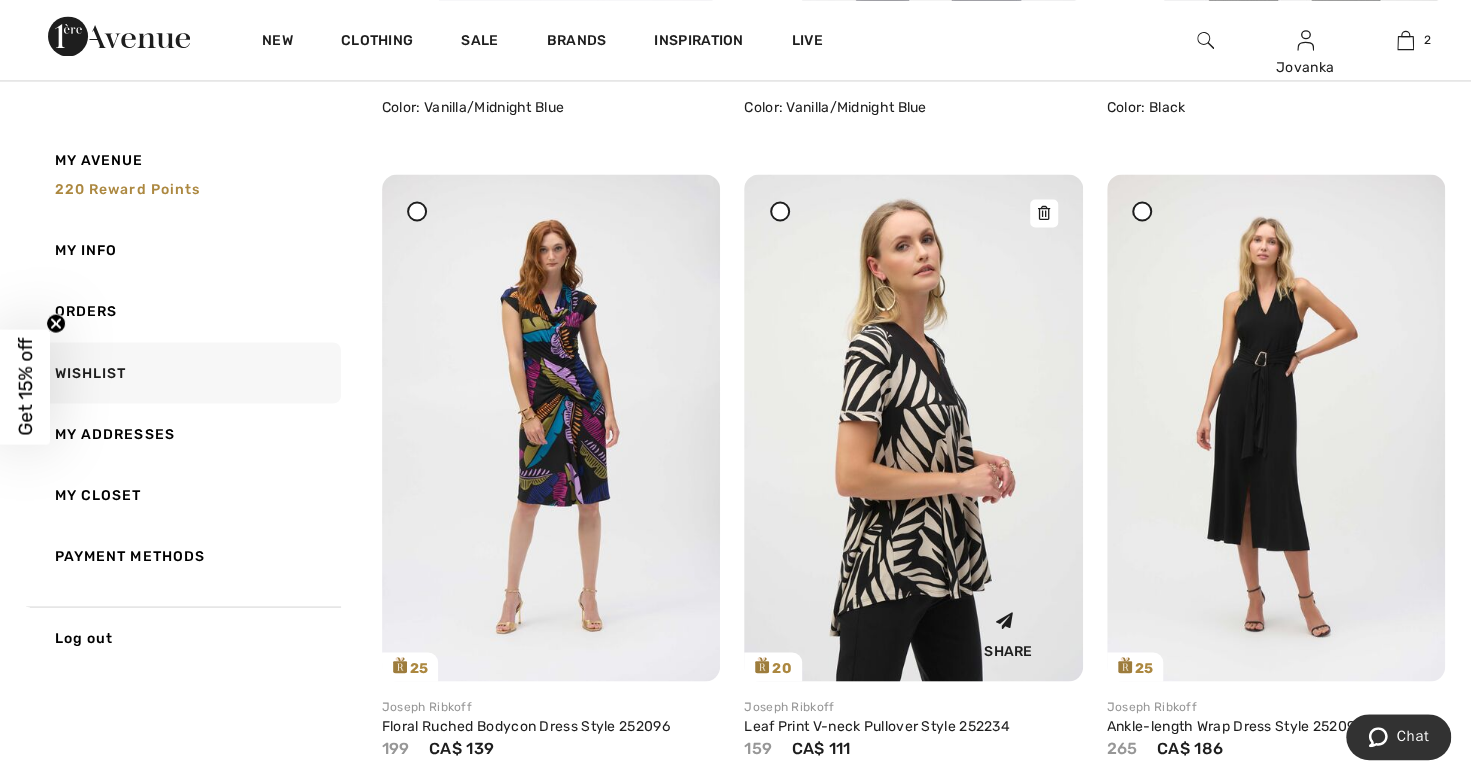 click at bounding box center (913, 427) 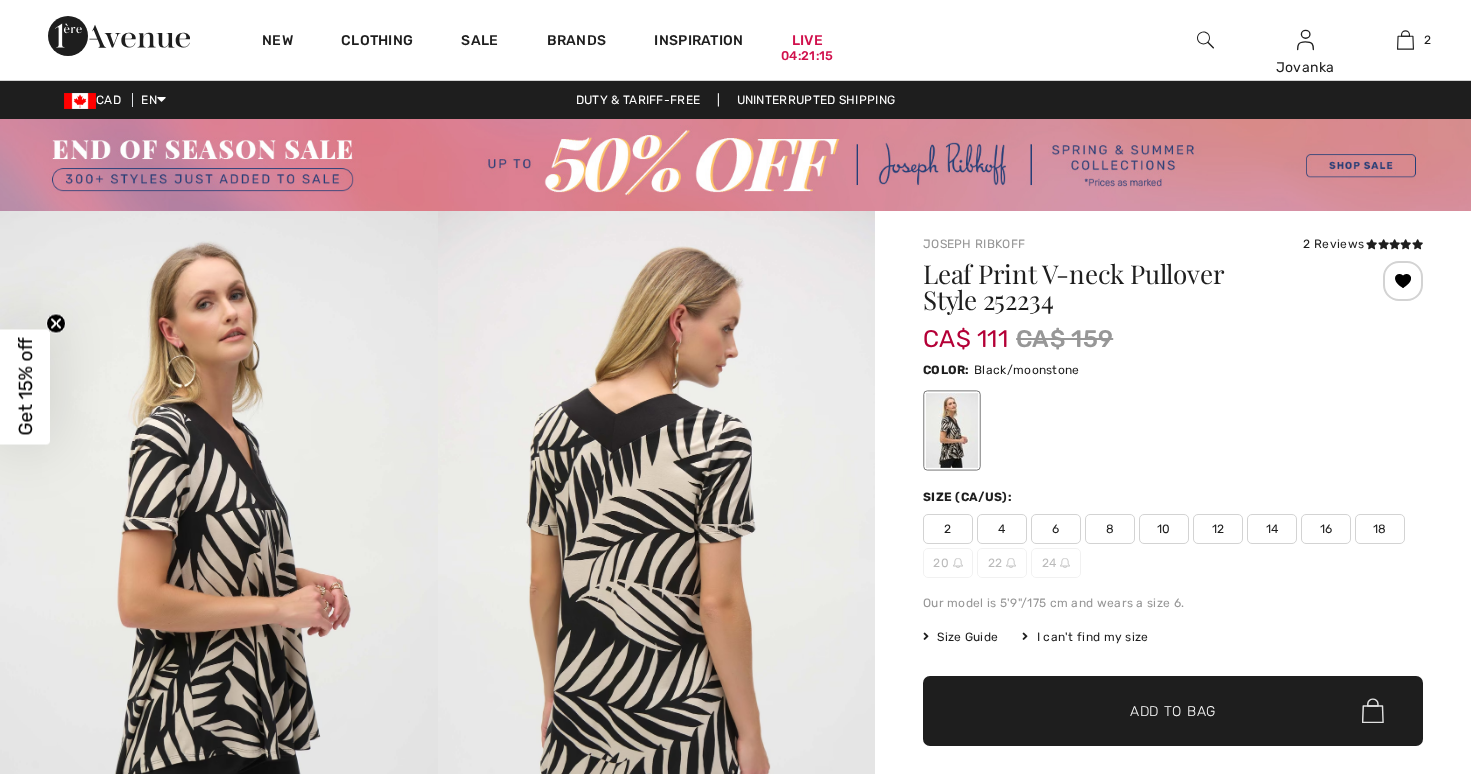 scroll, scrollTop: 0, scrollLeft: 0, axis: both 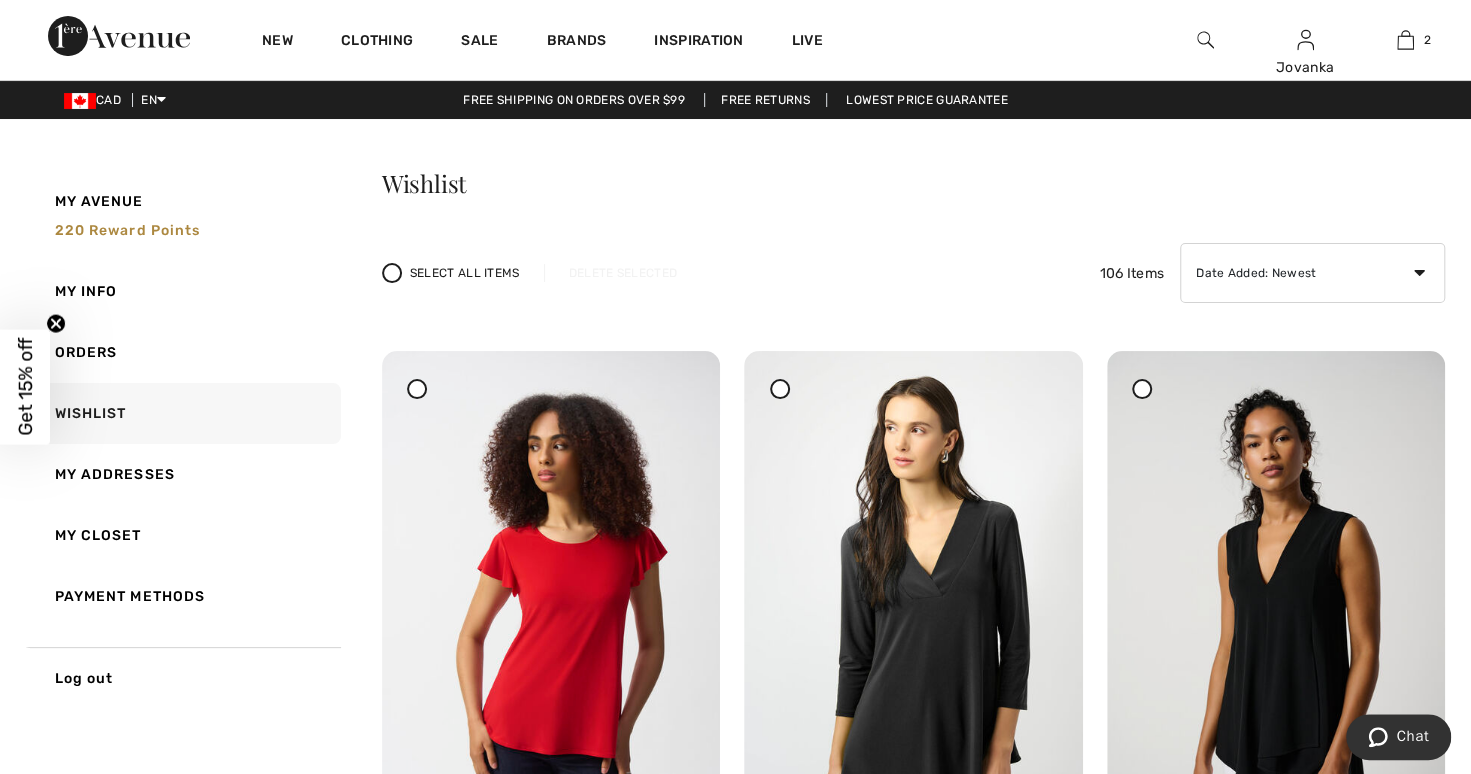 click at bounding box center [1205, 40] 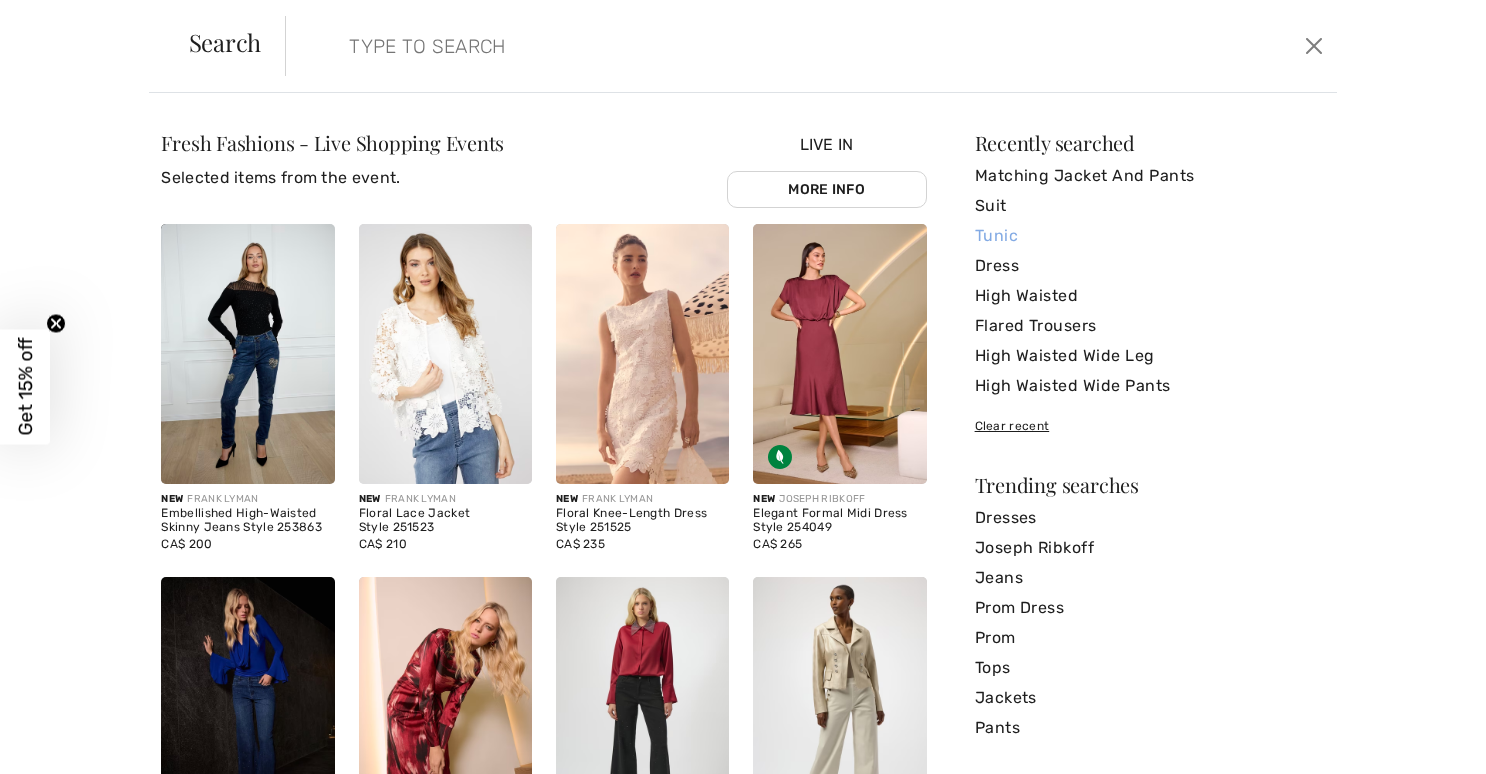 click on "Tunic" at bounding box center (1150, 236) 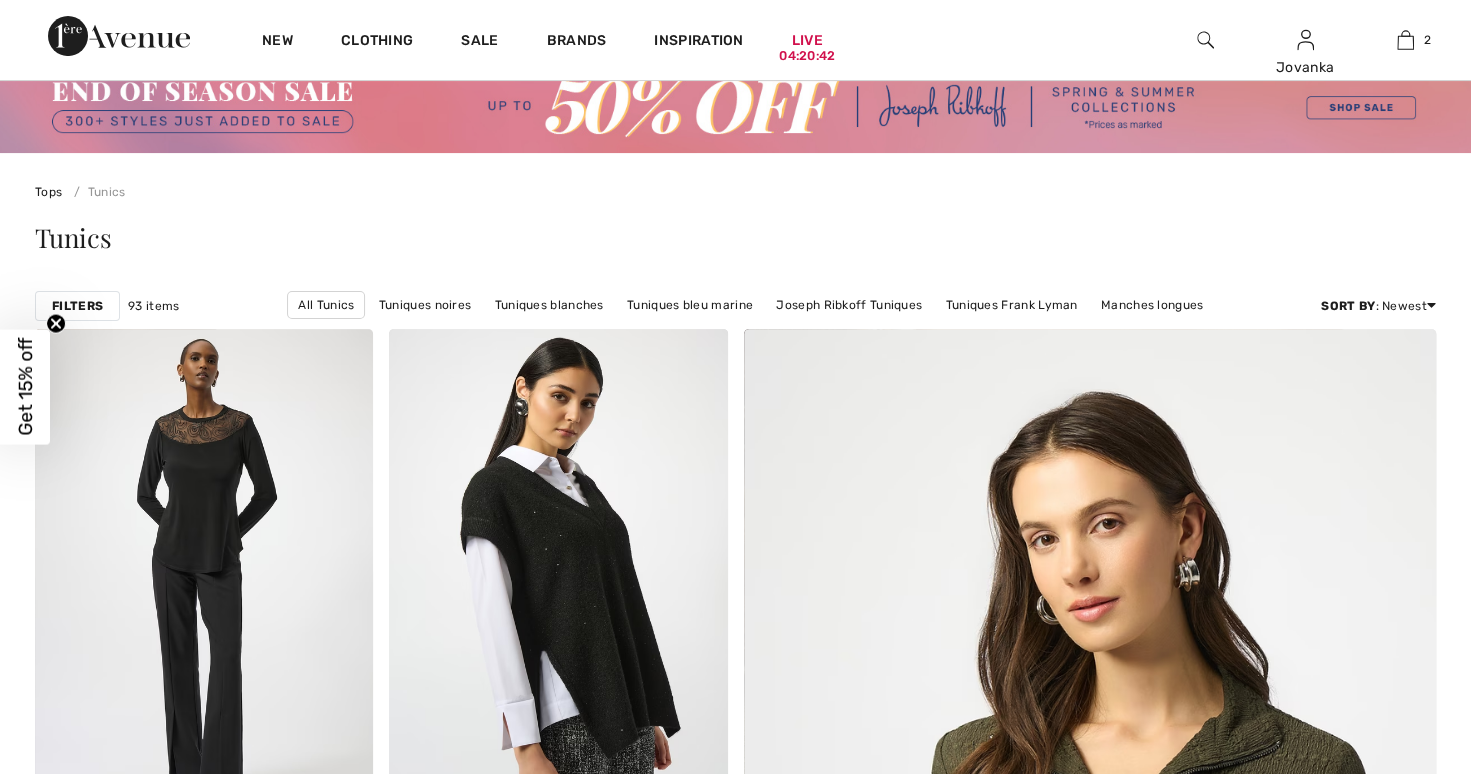 scroll, scrollTop: 0, scrollLeft: 0, axis: both 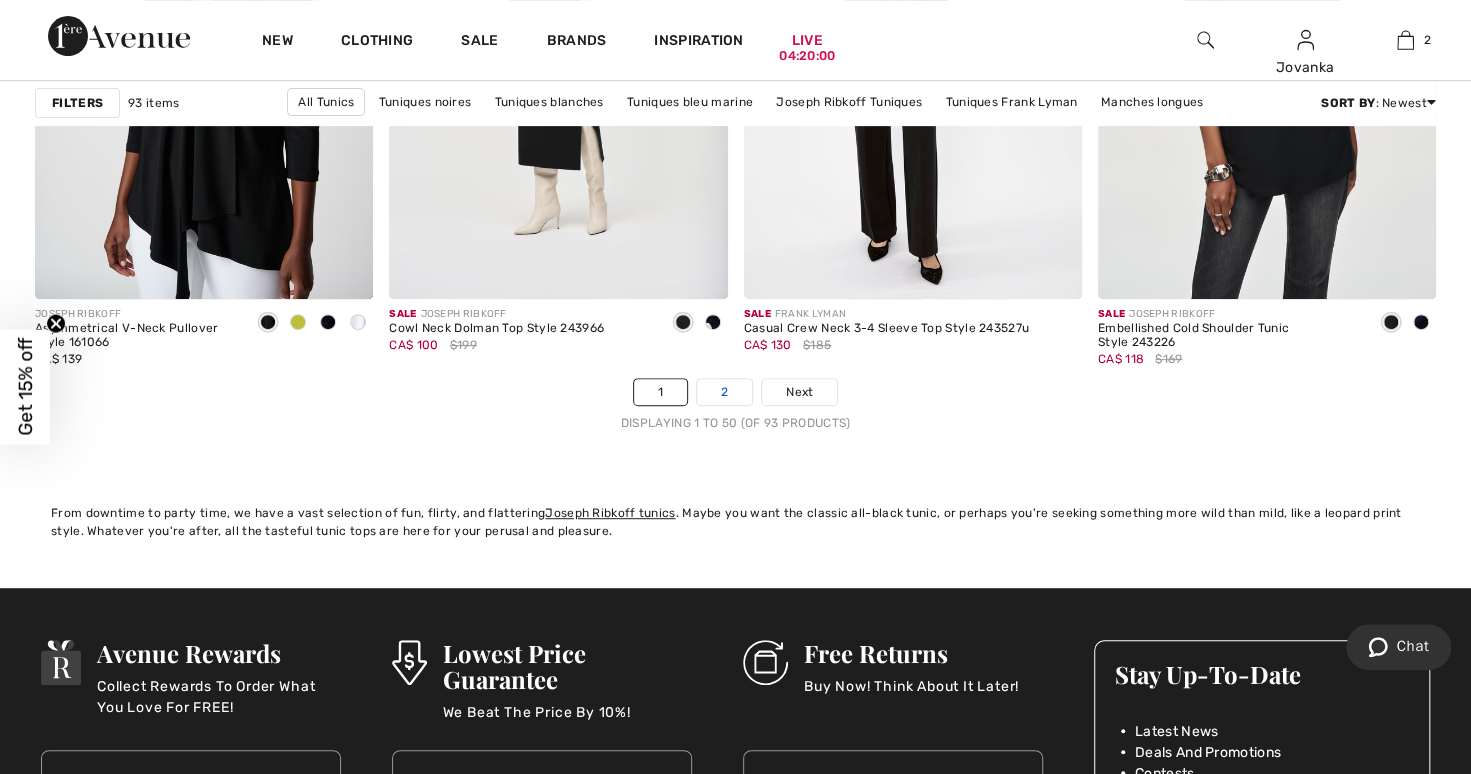 click on "2" at bounding box center [724, 392] 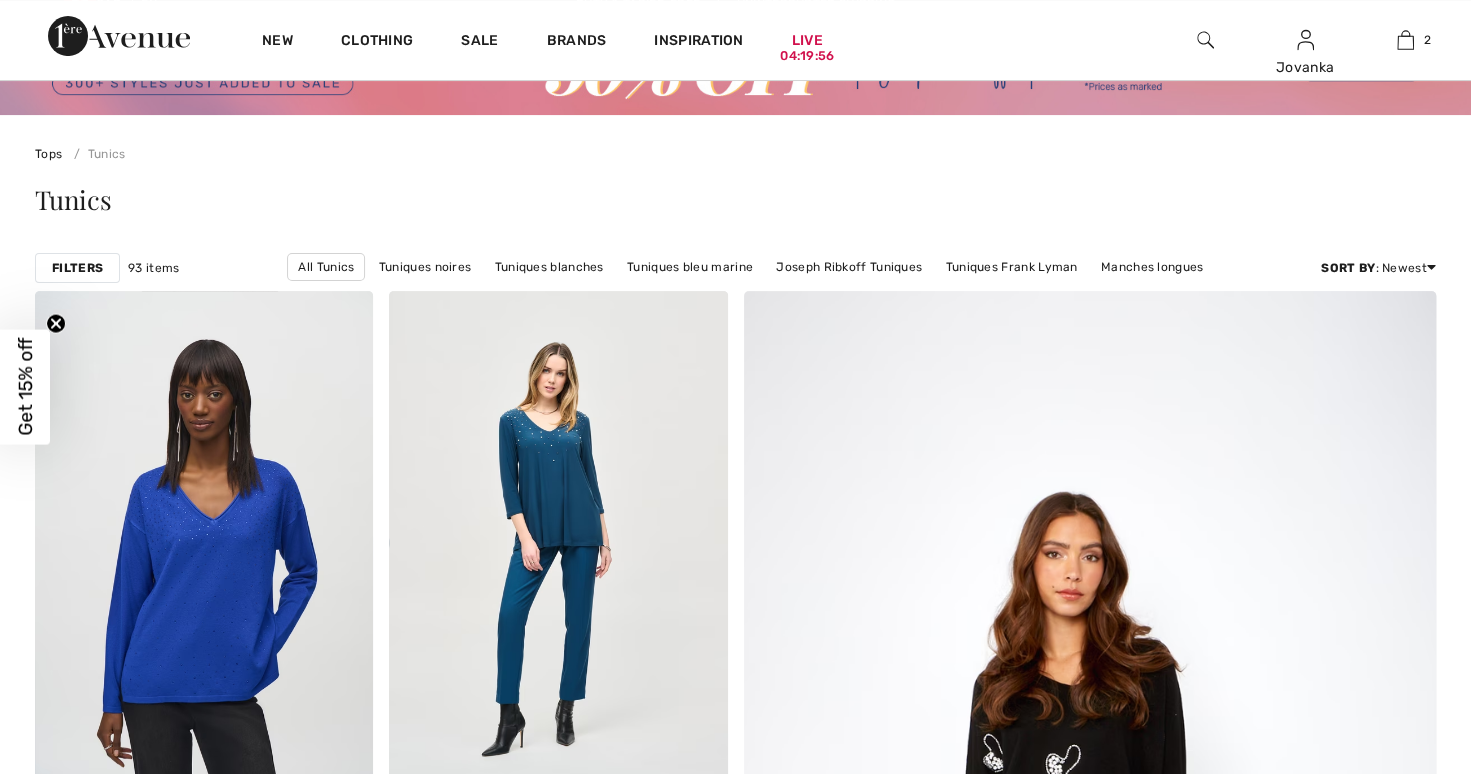 scroll, scrollTop: 306, scrollLeft: 0, axis: vertical 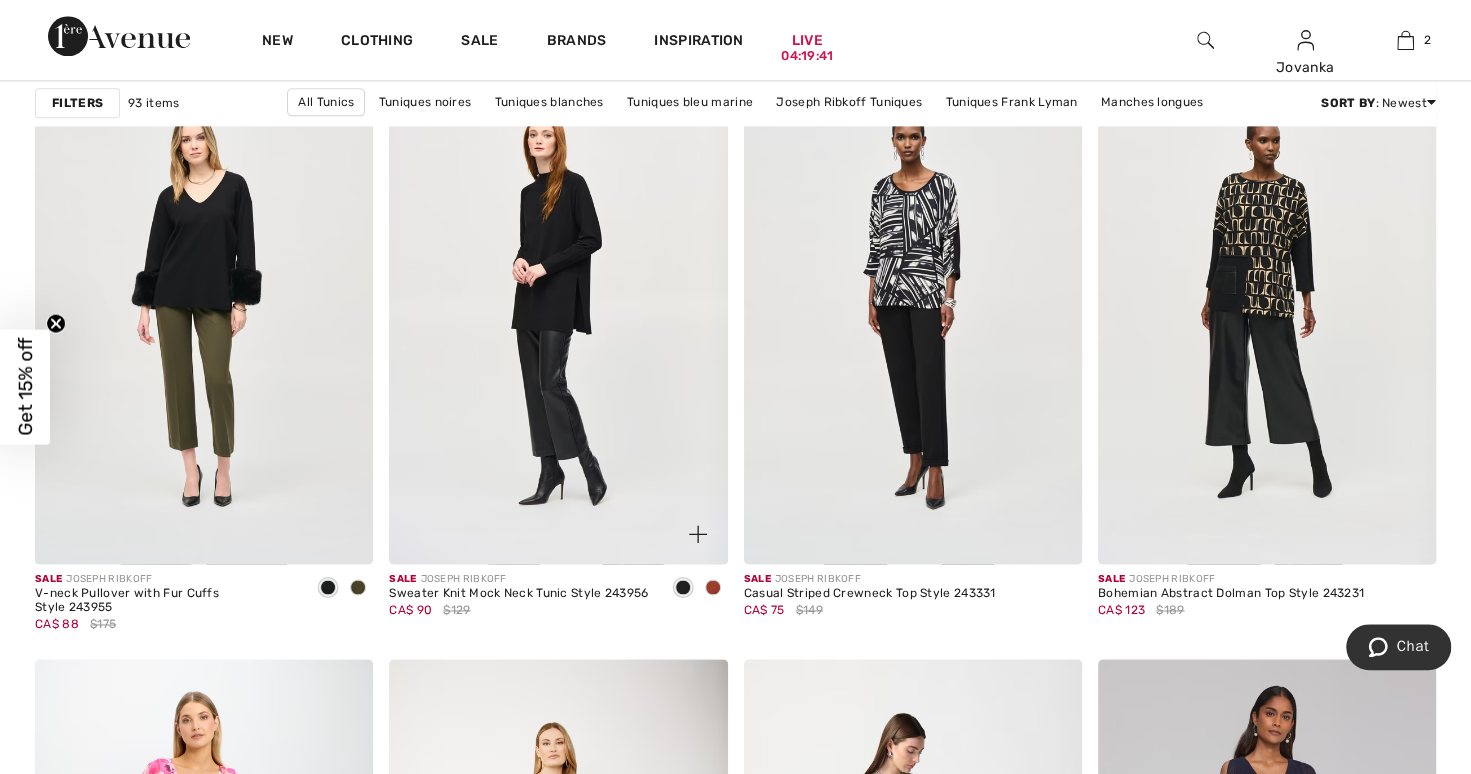 click at bounding box center [713, 588] 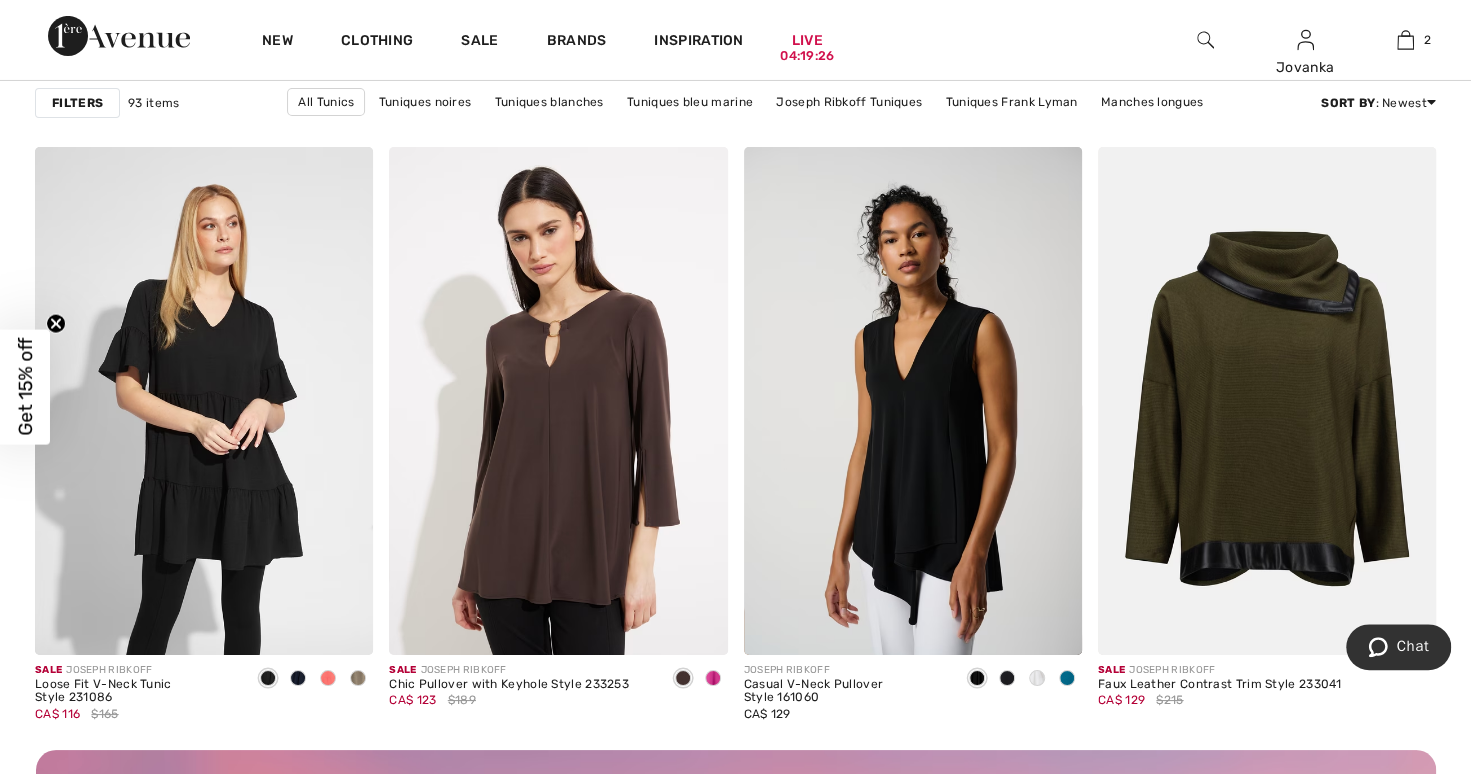 scroll, scrollTop: 4086, scrollLeft: 0, axis: vertical 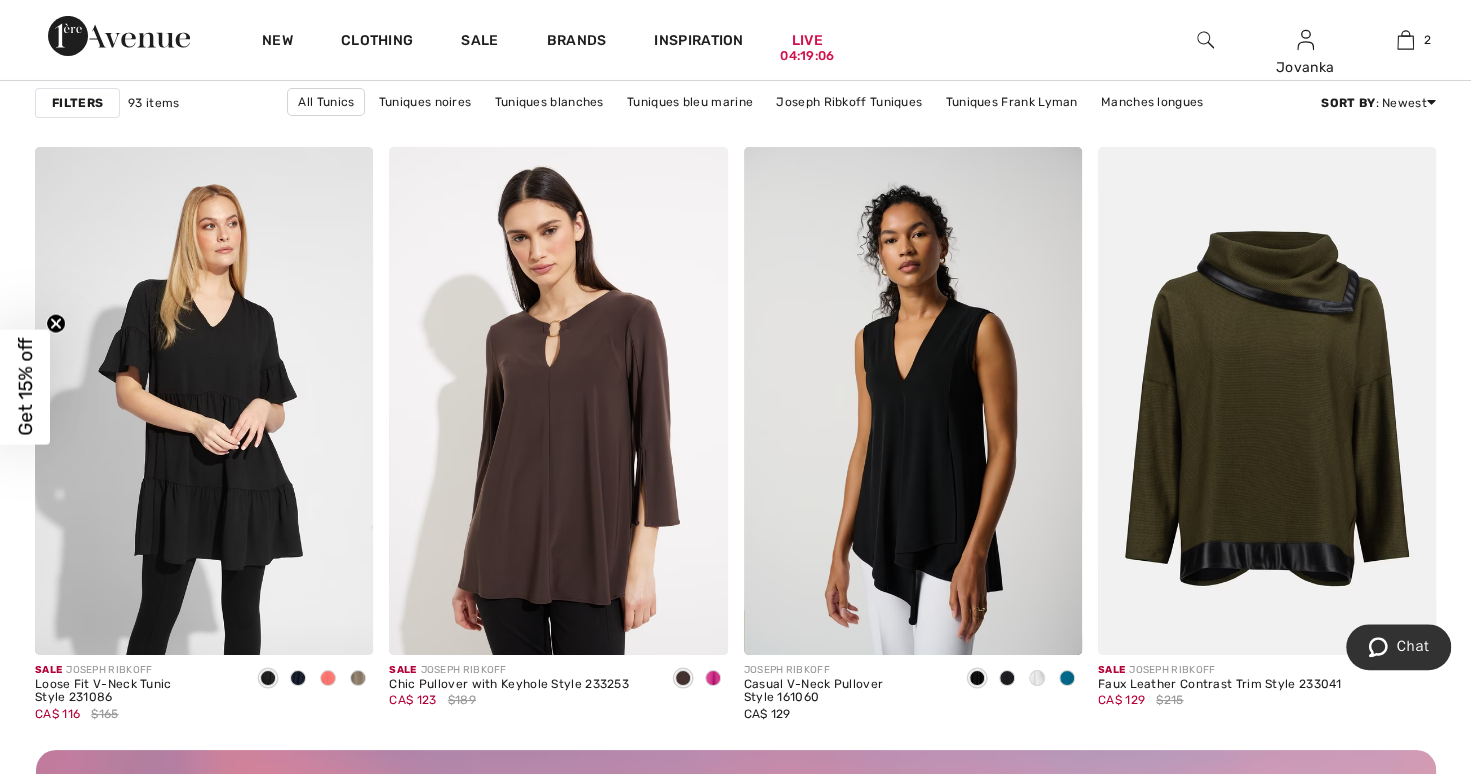 click at bounding box center [1205, 40] 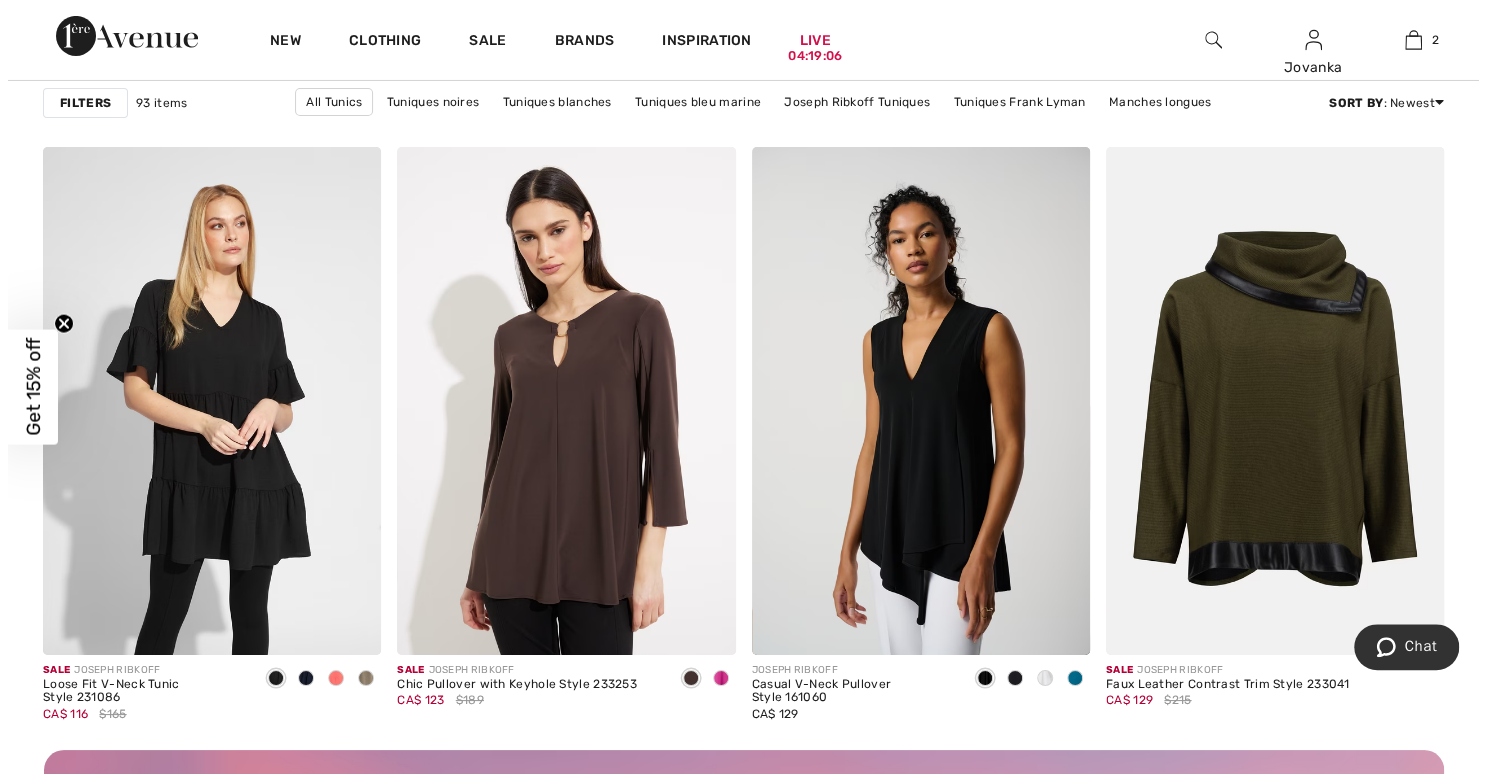 scroll, scrollTop: 4124, scrollLeft: 0, axis: vertical 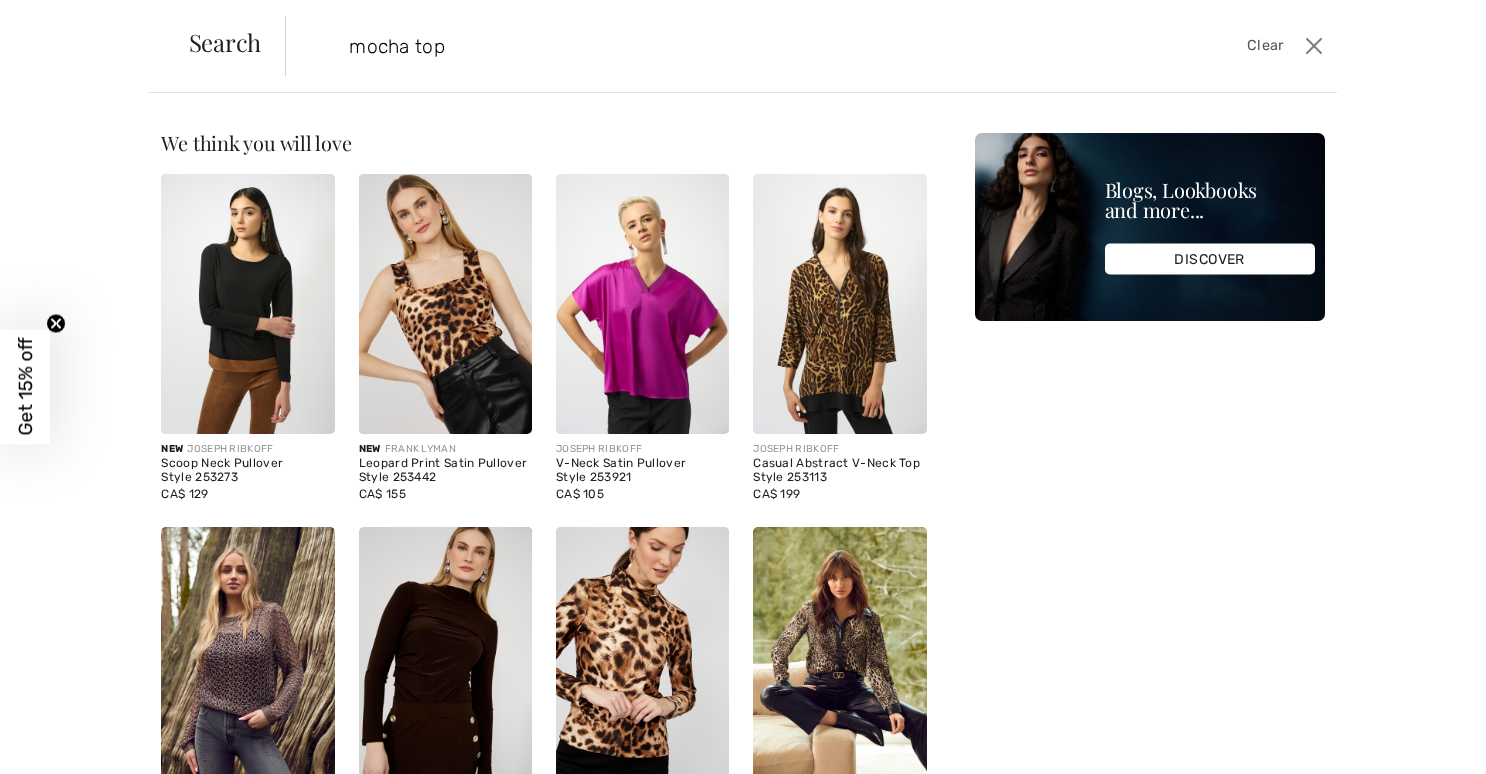 type on "mocha top" 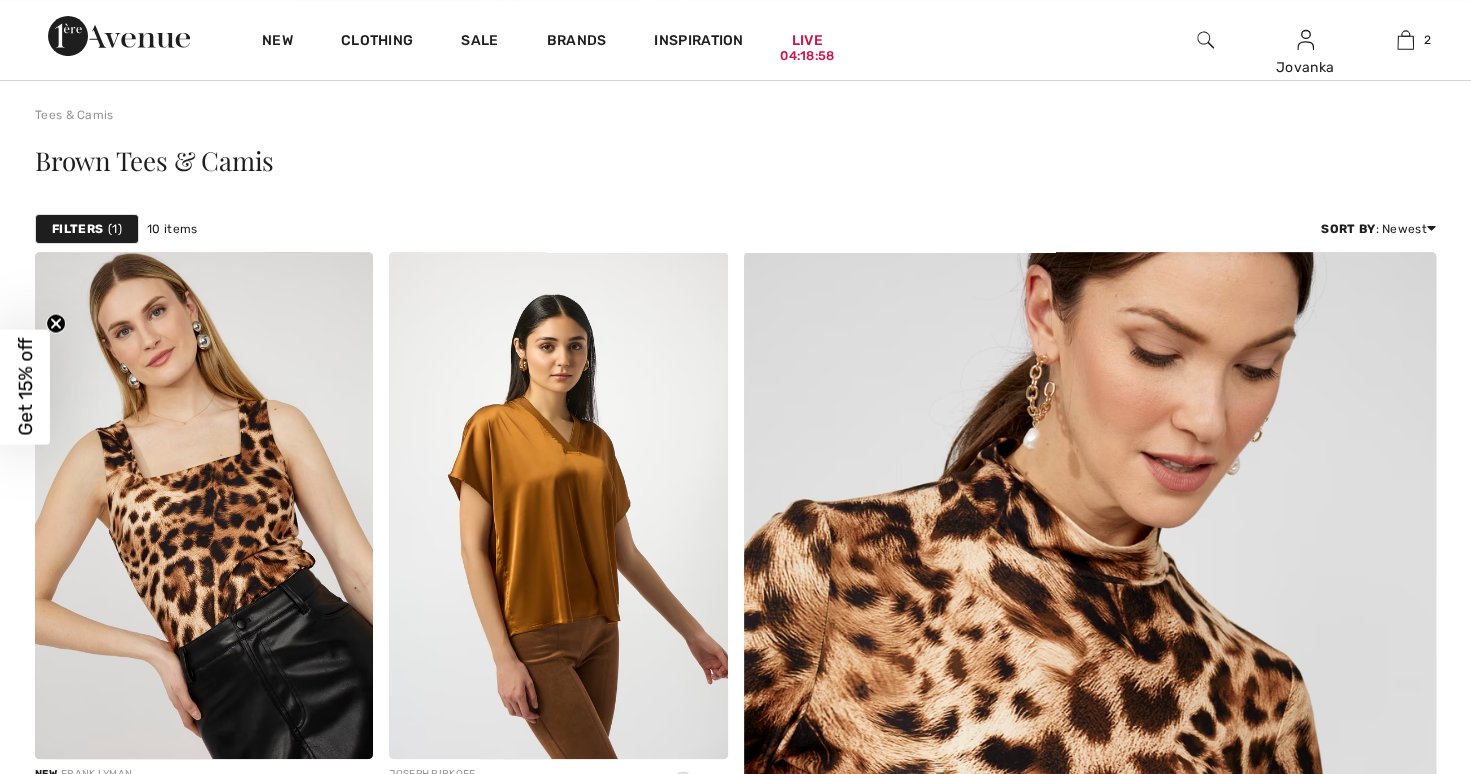 scroll, scrollTop: 305, scrollLeft: 0, axis: vertical 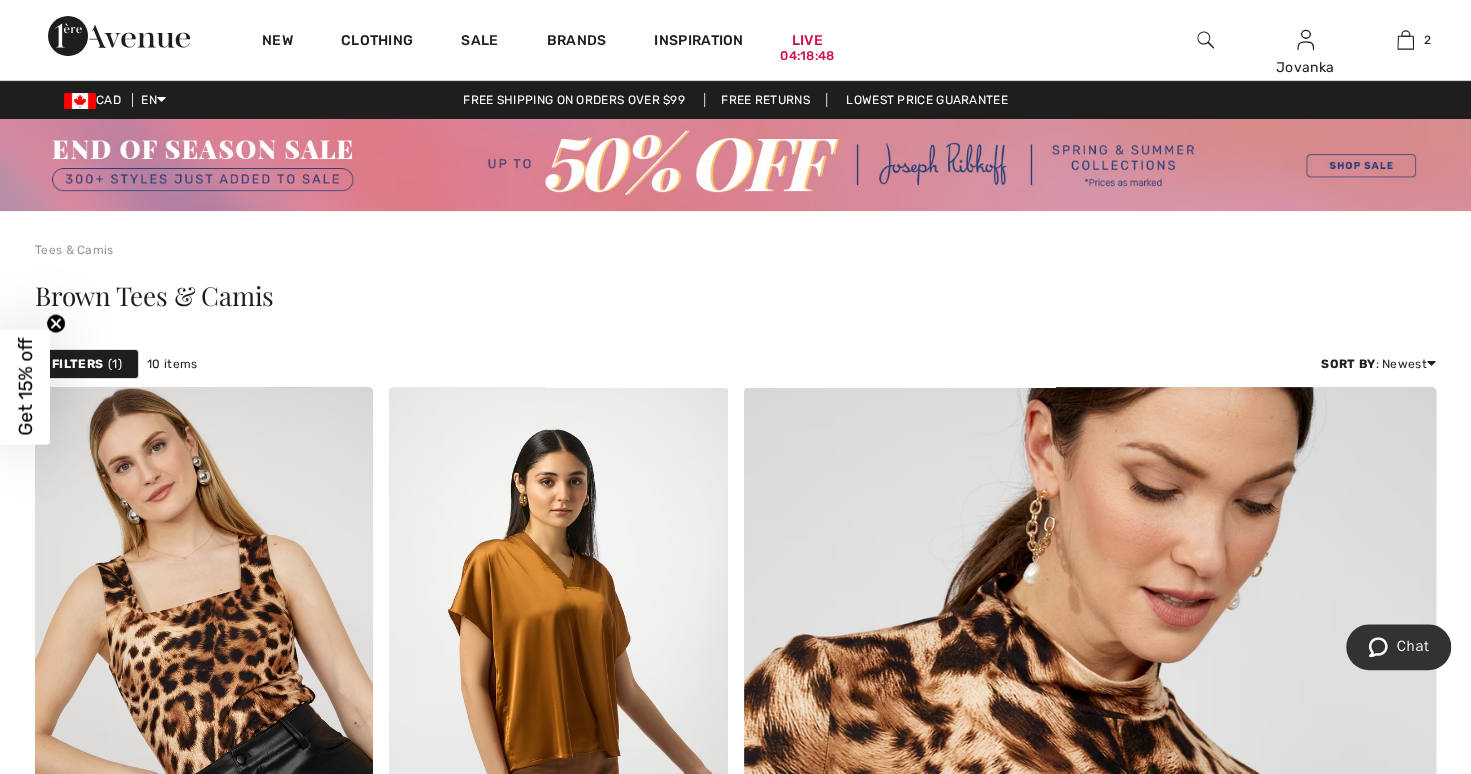 click at bounding box center (1205, 40) 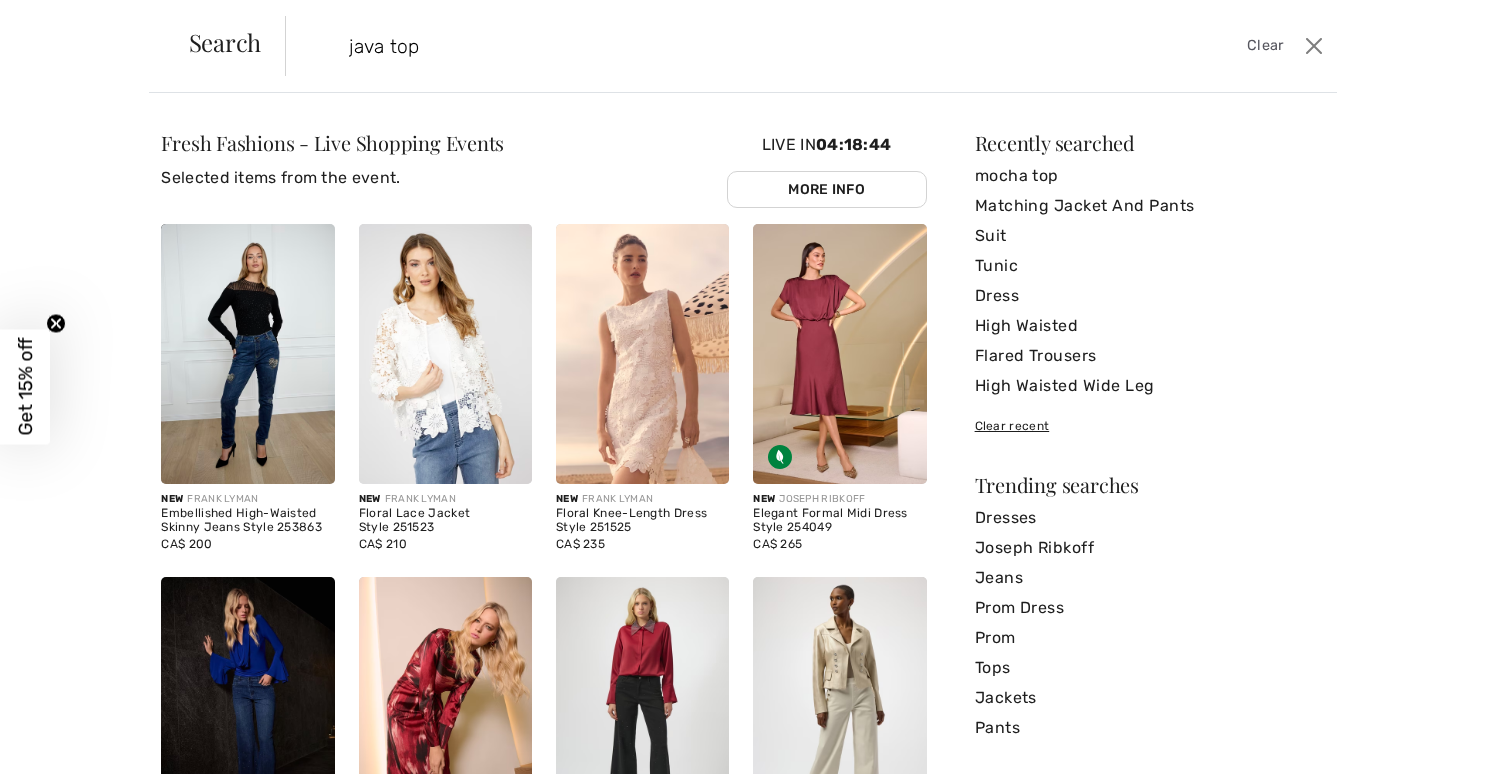 type on "java top" 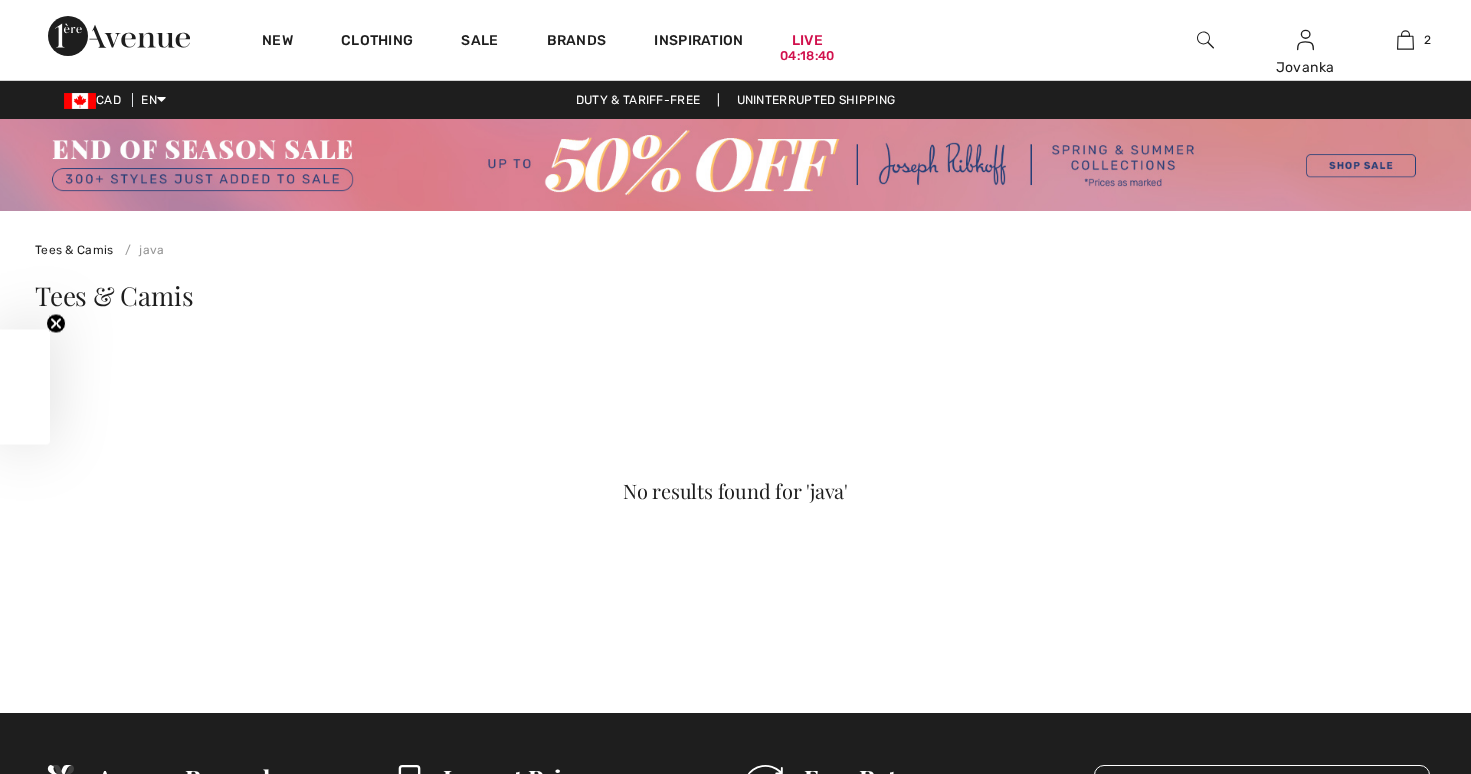 scroll, scrollTop: 0, scrollLeft: 0, axis: both 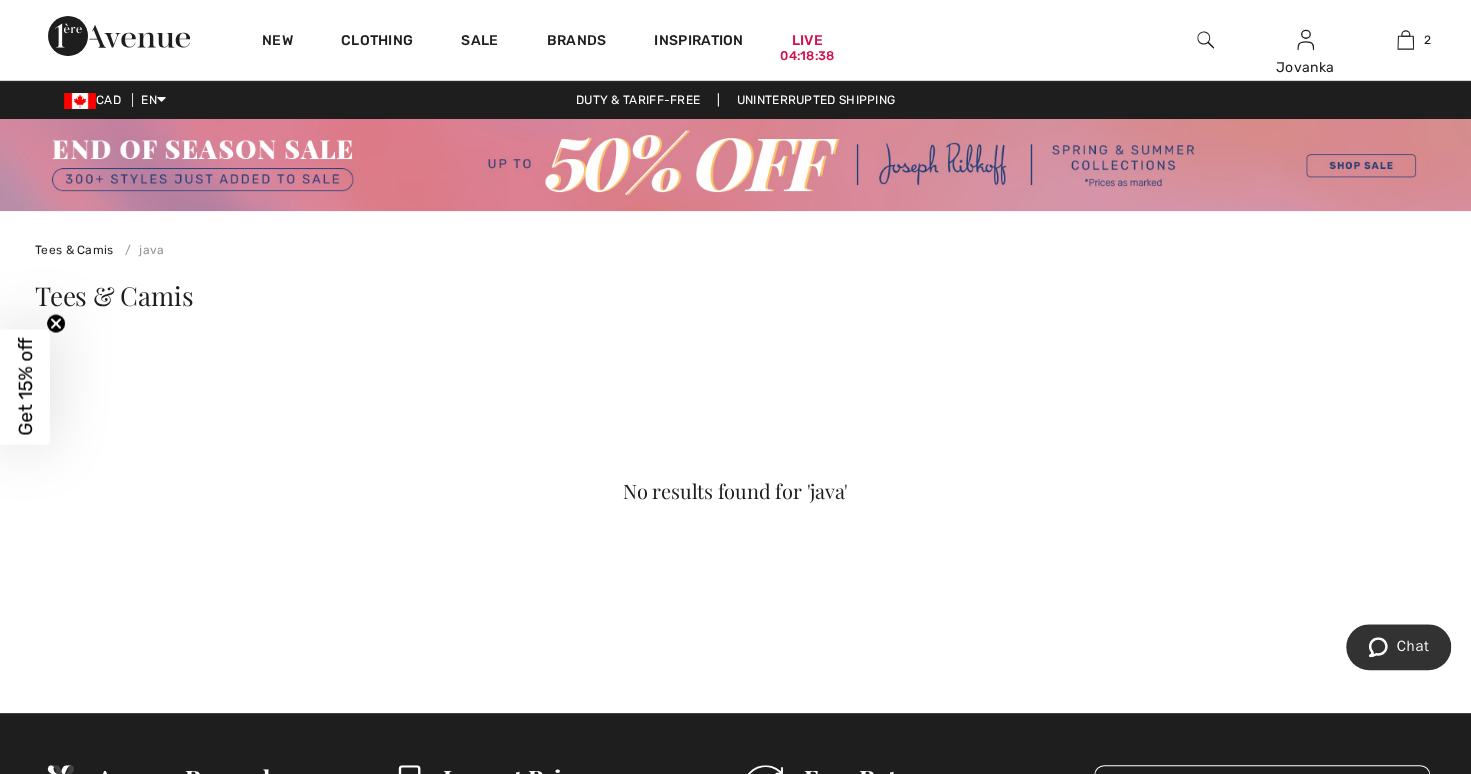 click at bounding box center (1205, 40) 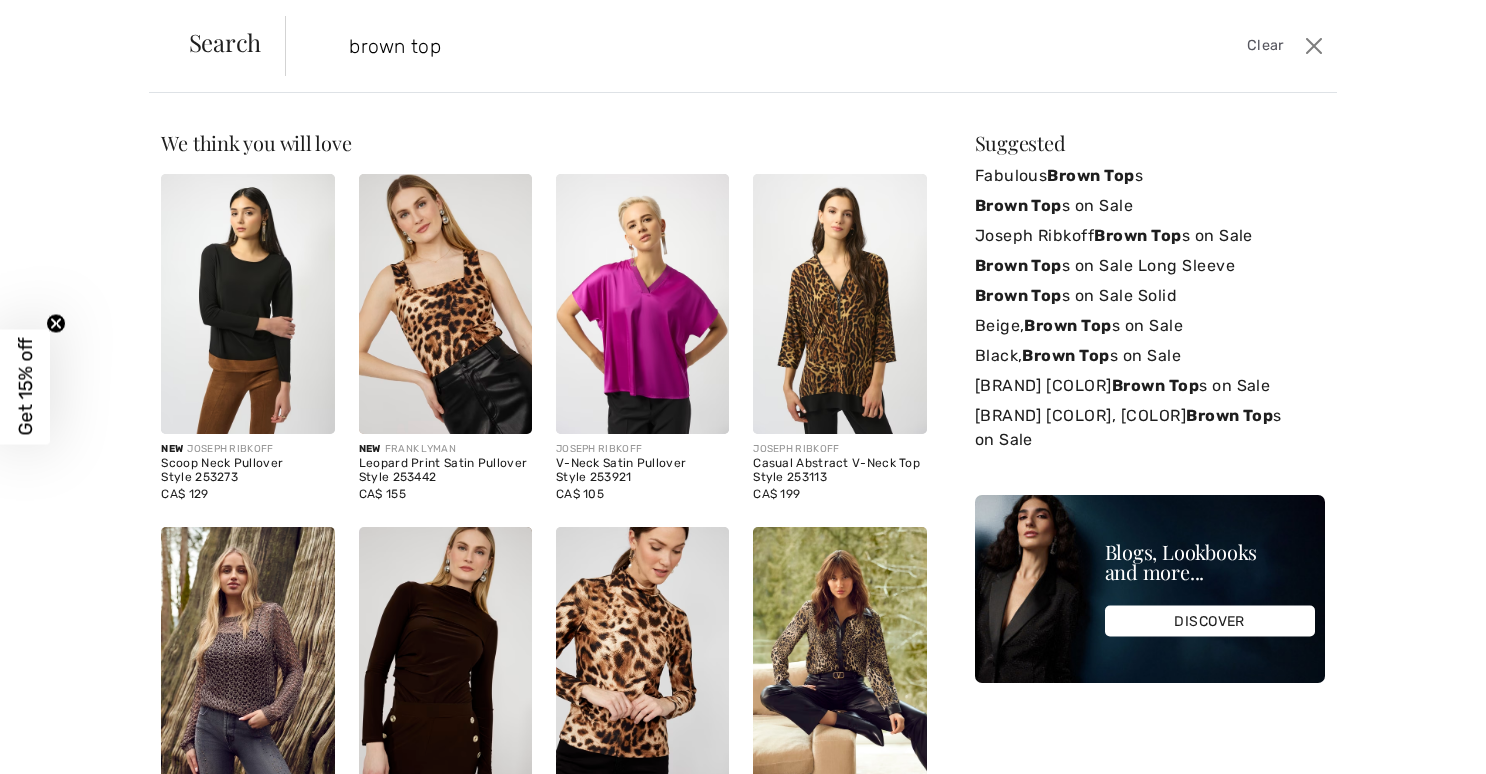 type on "brown top" 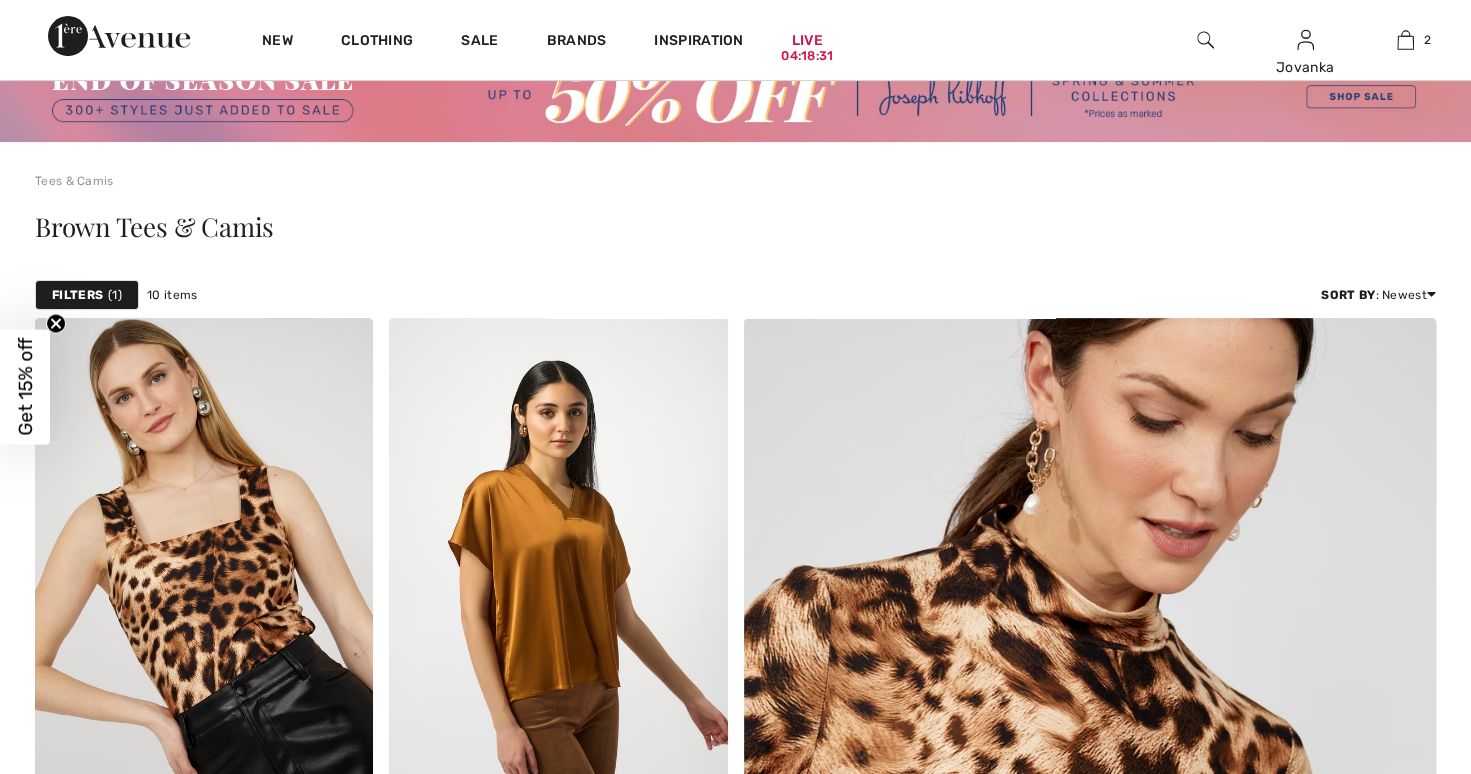 scroll, scrollTop: 273, scrollLeft: 0, axis: vertical 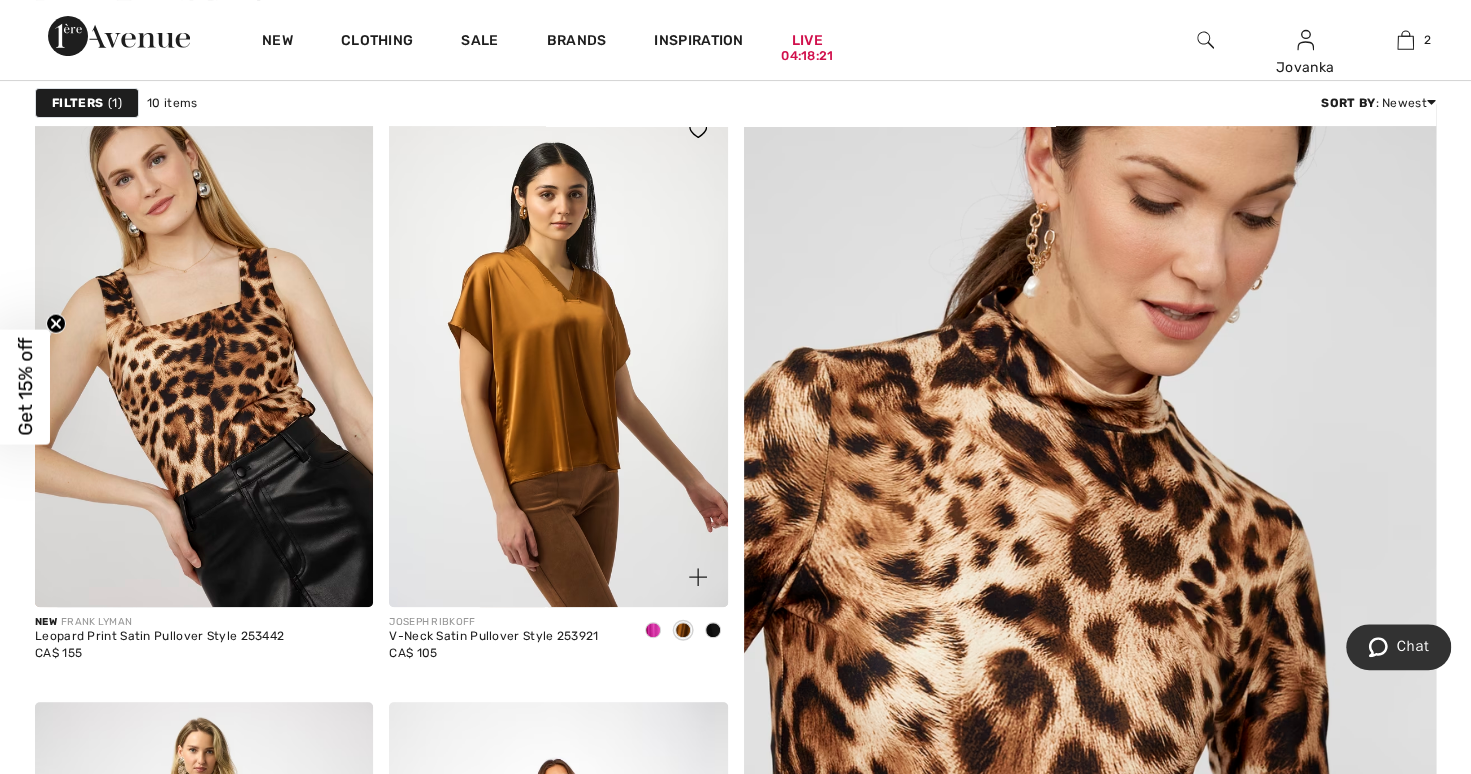 click at bounding box center [713, 631] 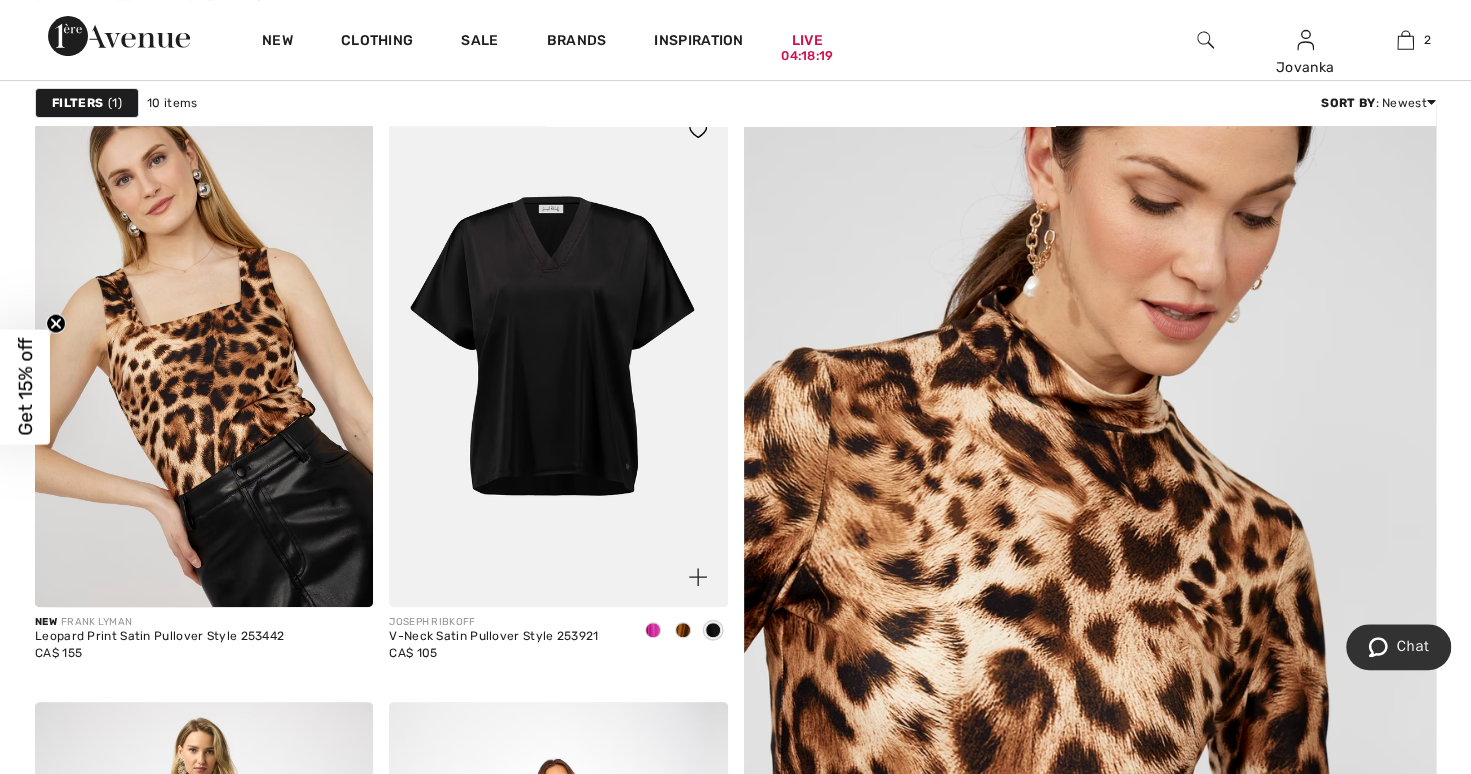 click at bounding box center [653, 630] 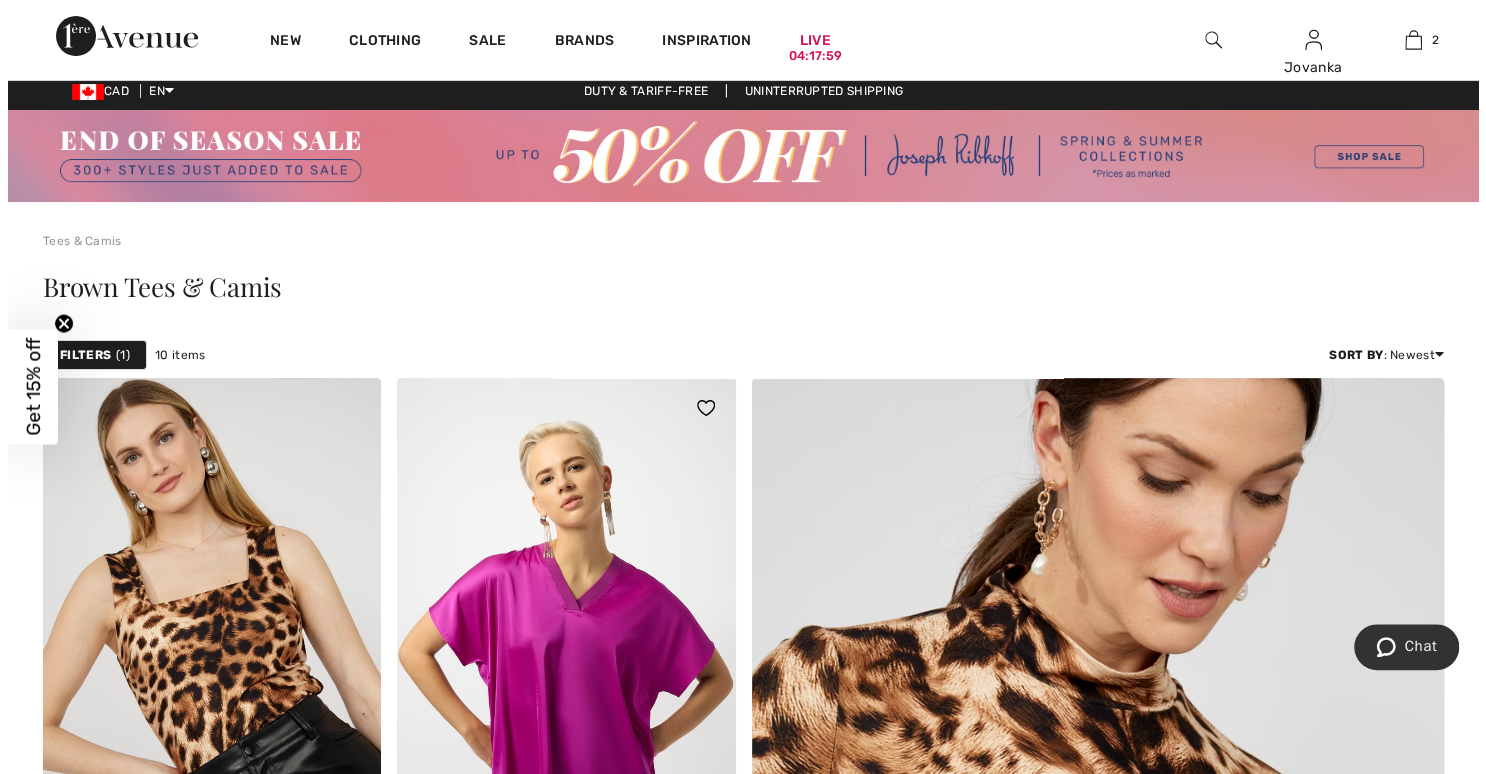 scroll, scrollTop: 8, scrollLeft: 0, axis: vertical 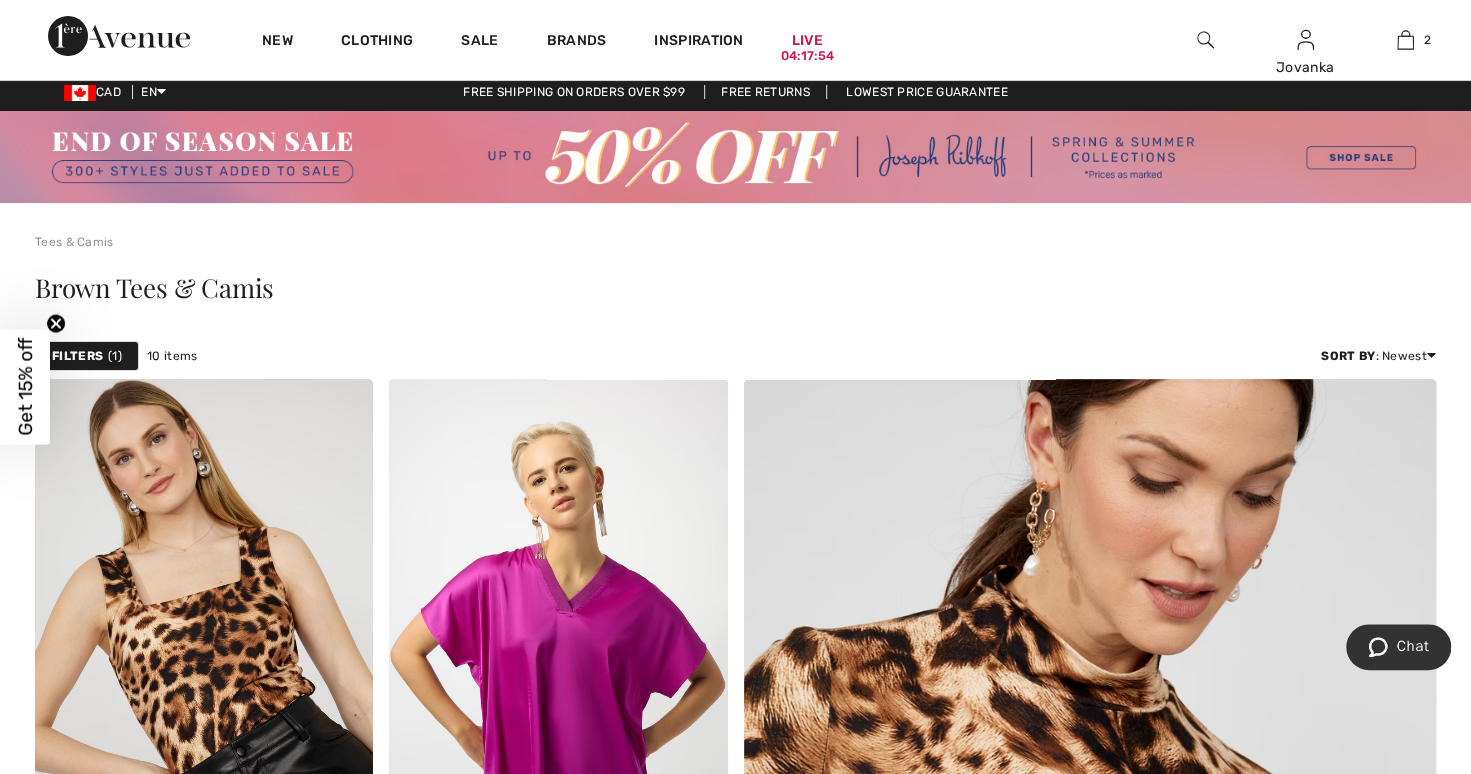 click at bounding box center [1205, 40] 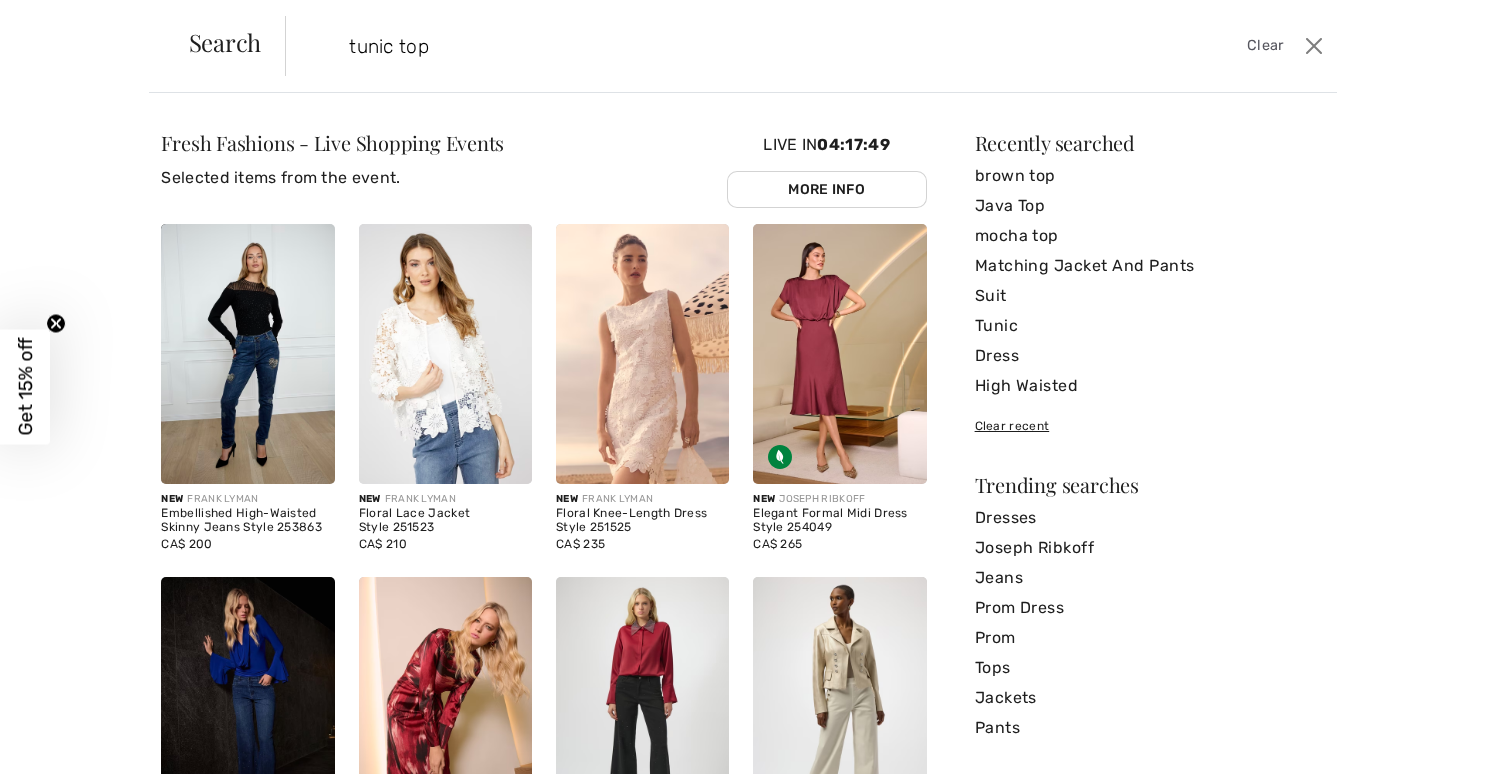 type on "tunic top" 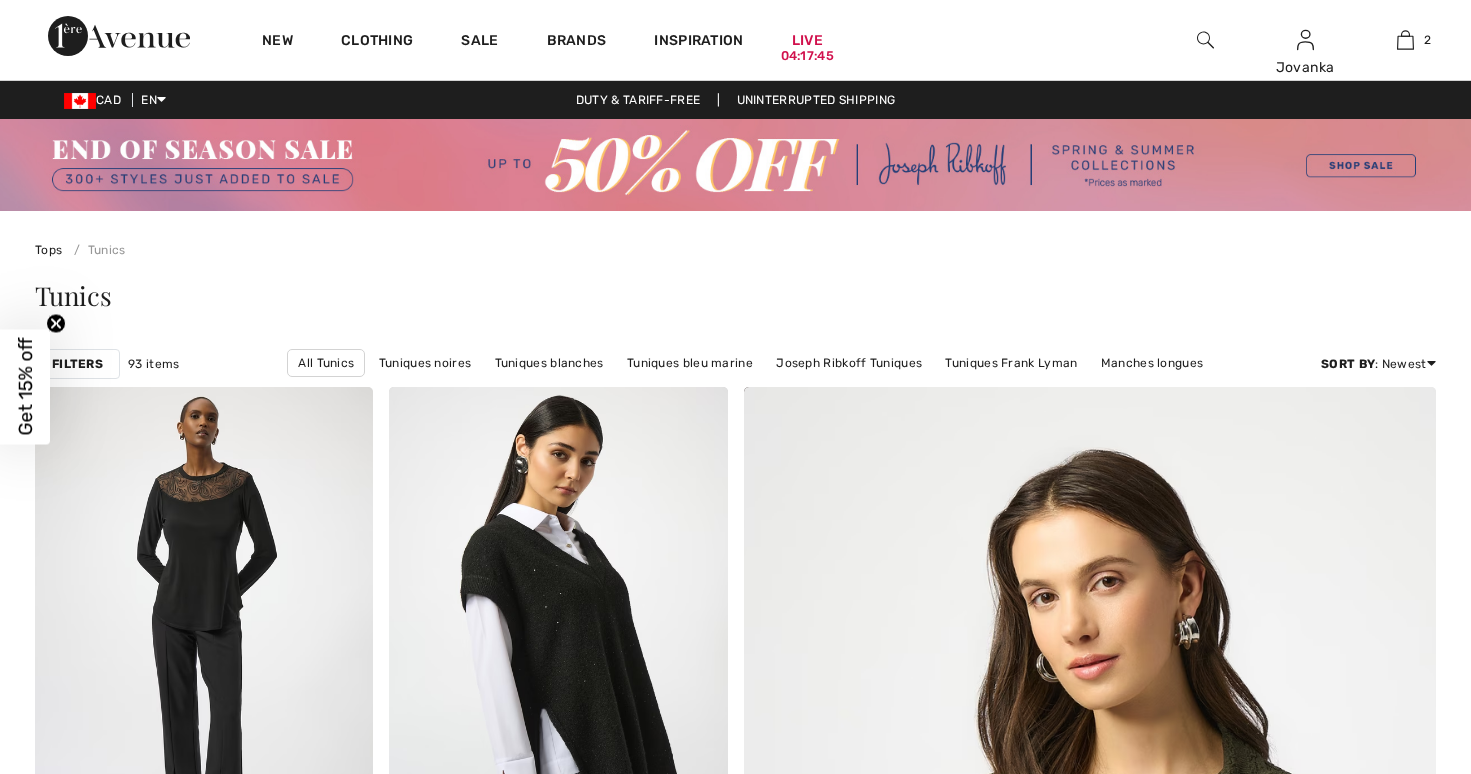 scroll, scrollTop: 0, scrollLeft: 0, axis: both 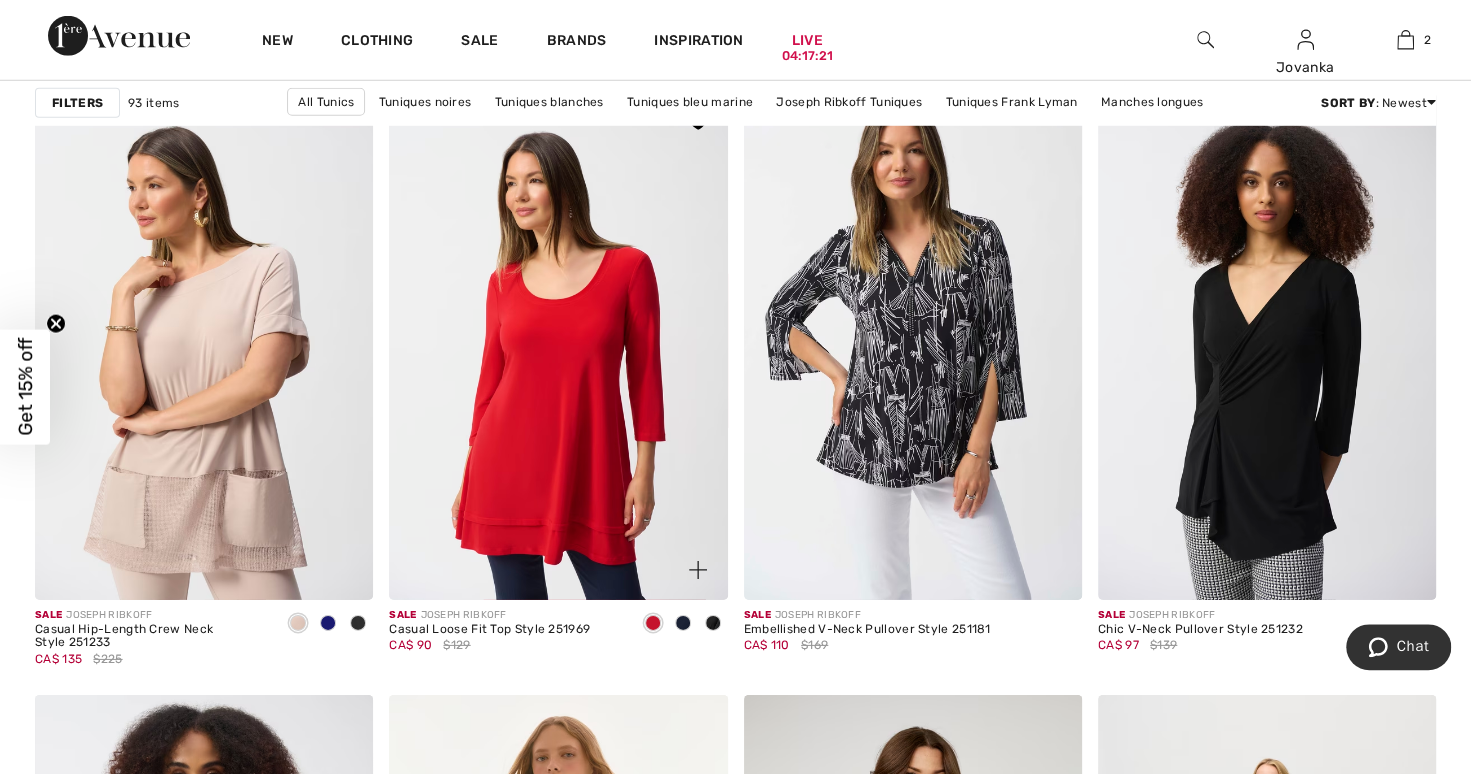 click at bounding box center (558, 345) 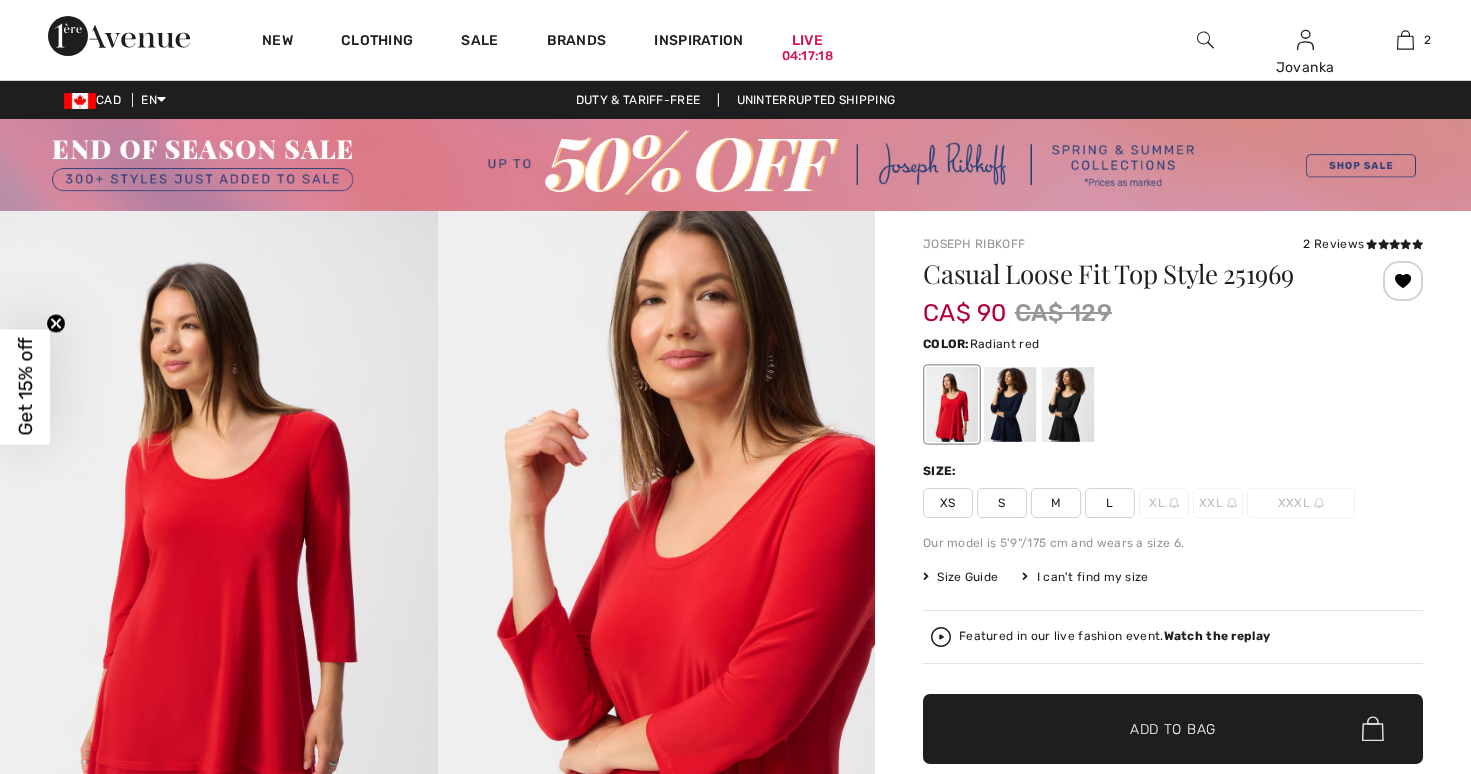 scroll, scrollTop: 0, scrollLeft: 0, axis: both 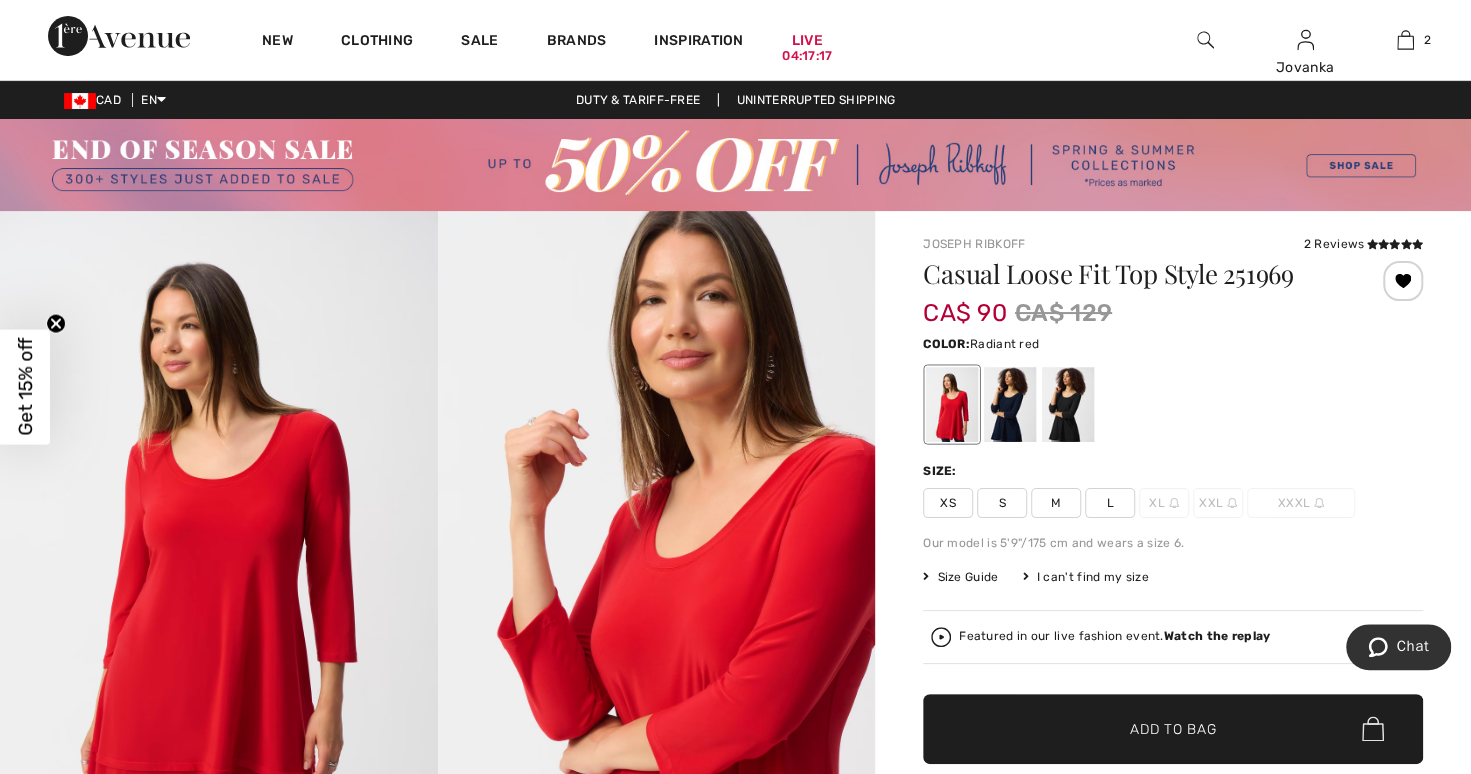 click at bounding box center [1010, 404] 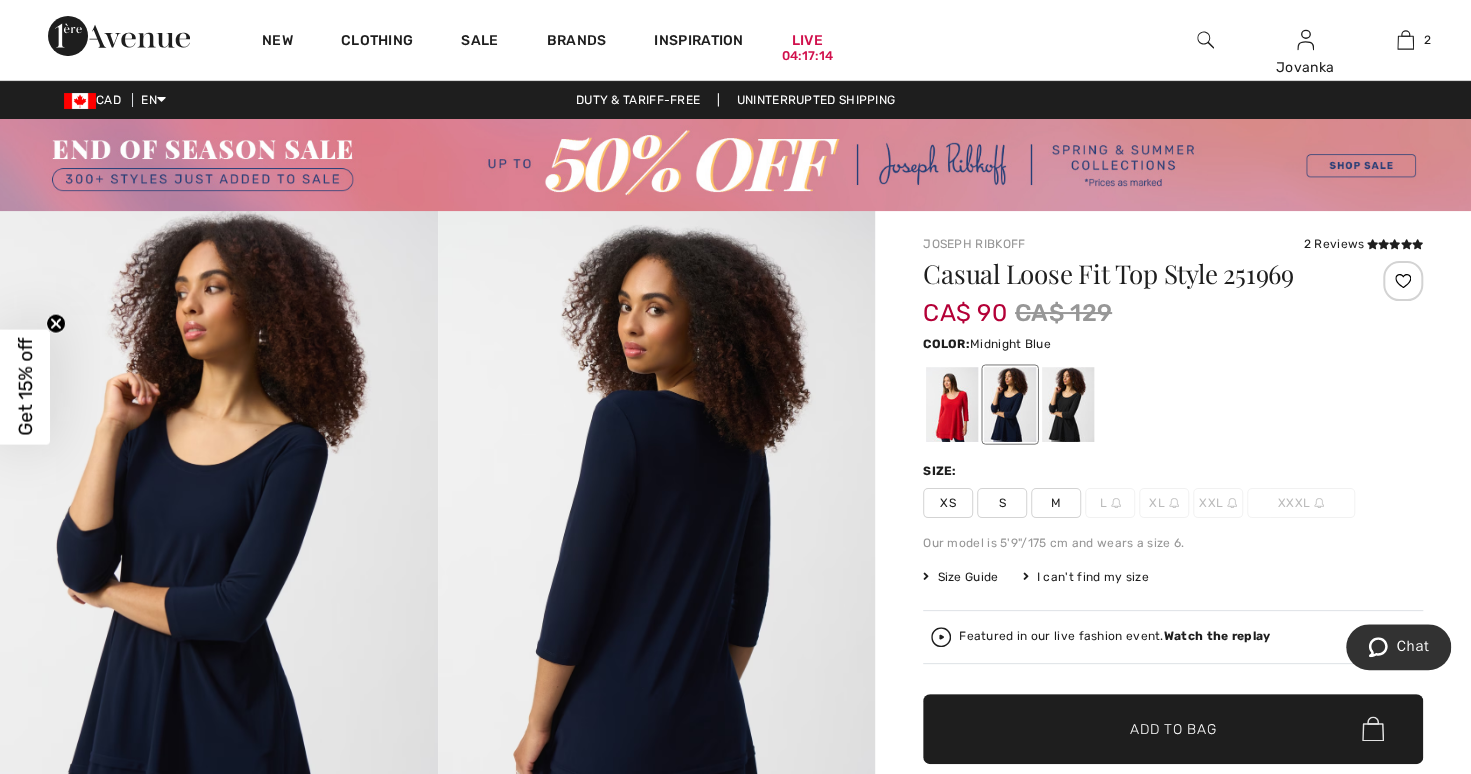 click at bounding box center [1068, 404] 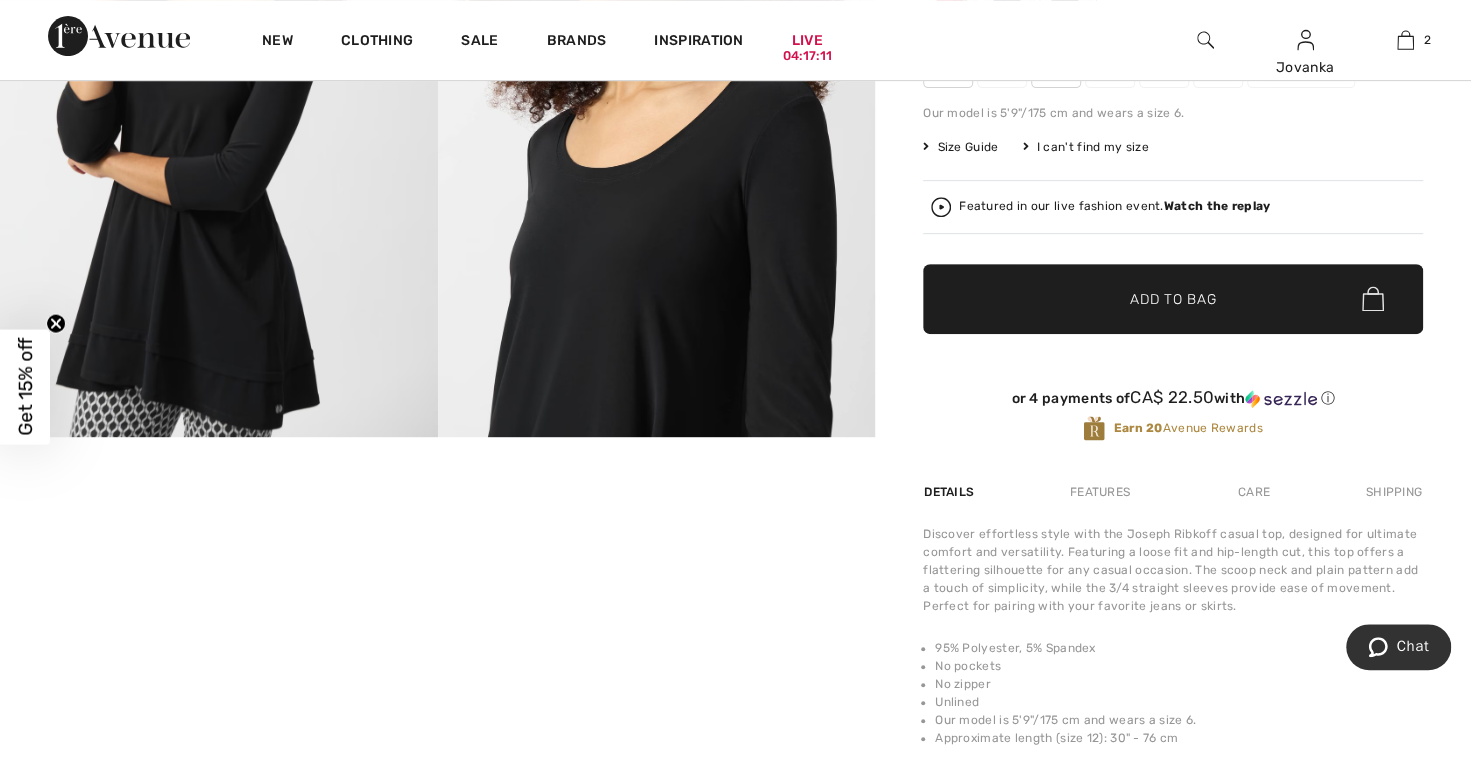 scroll, scrollTop: 437, scrollLeft: 0, axis: vertical 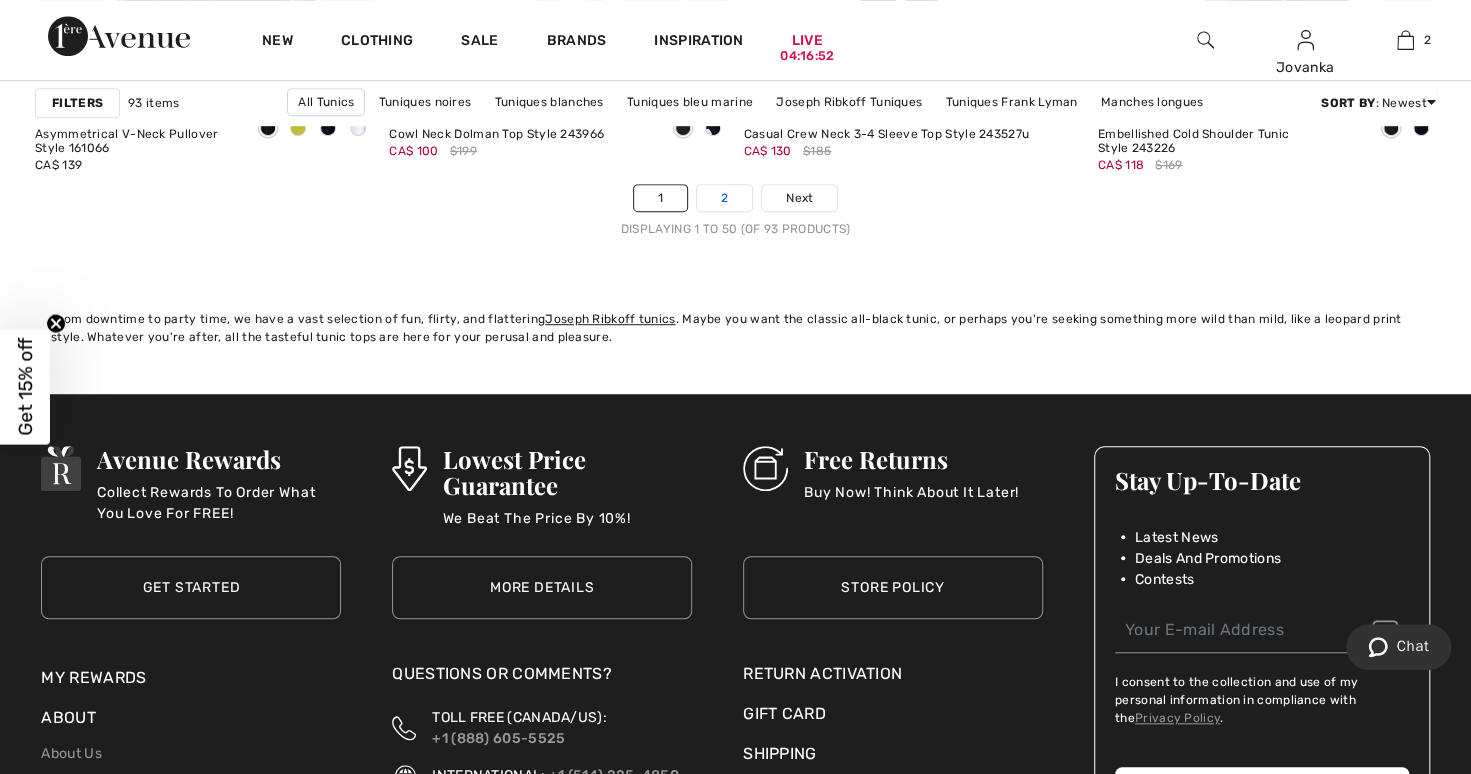 click on "2" at bounding box center (724, 198) 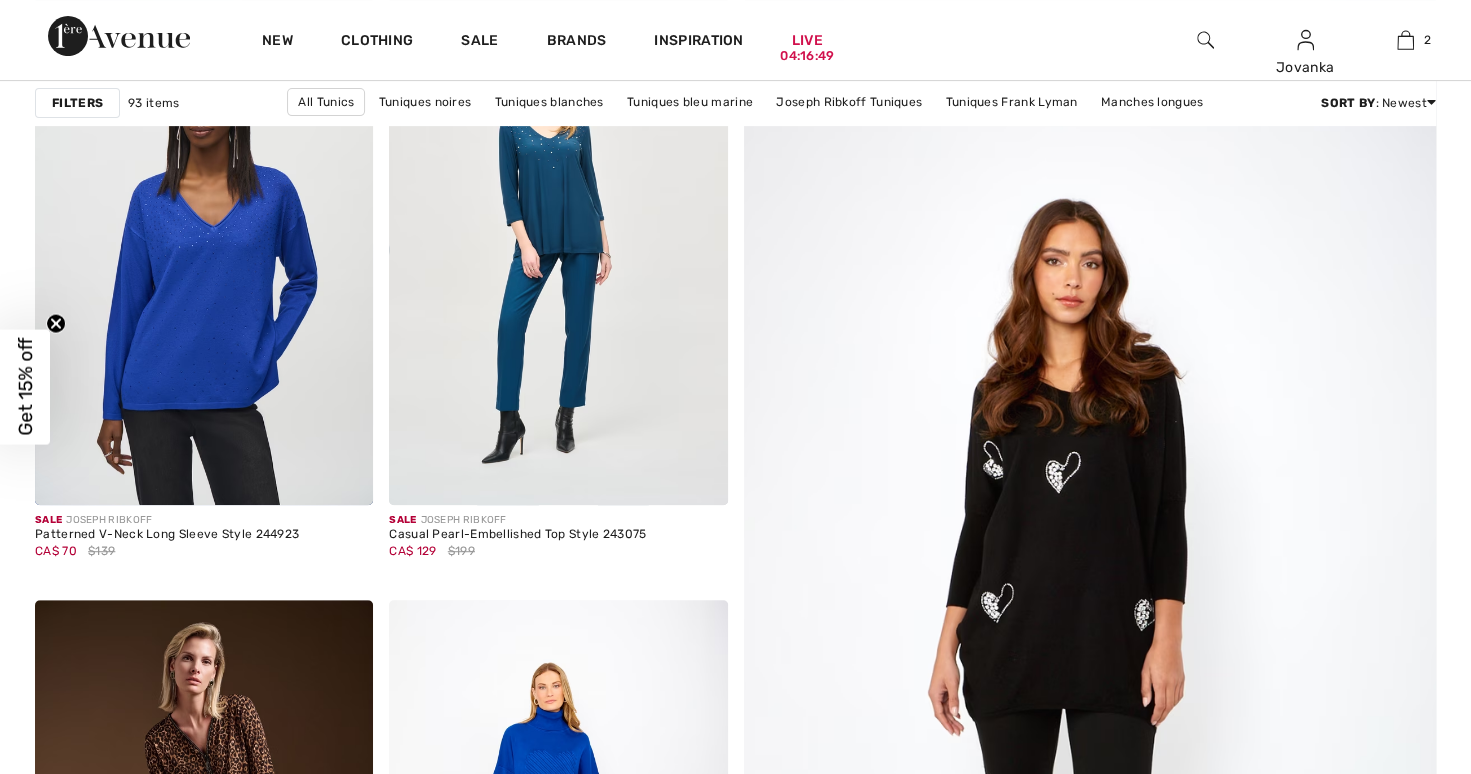 scroll, scrollTop: 484, scrollLeft: 0, axis: vertical 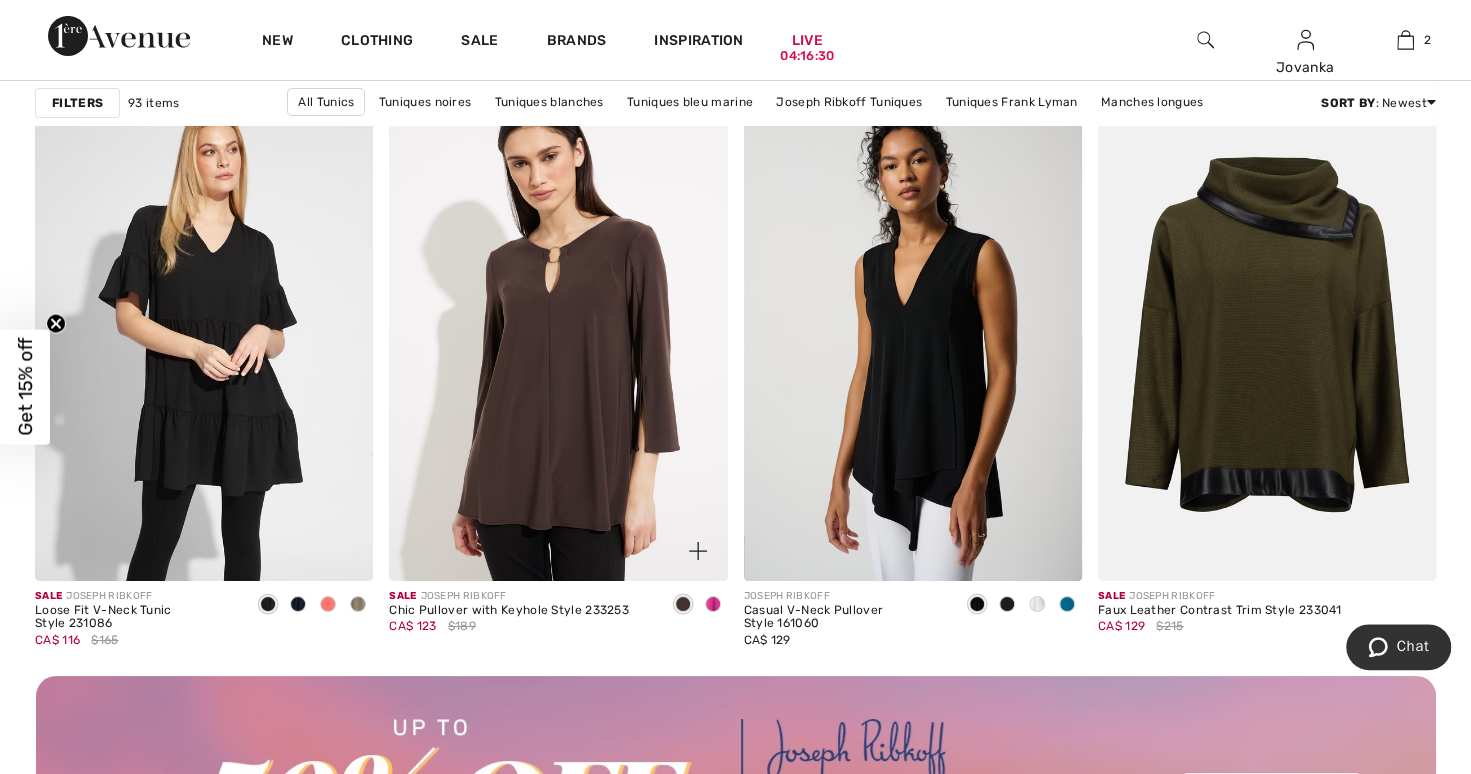 click at bounding box center [558, 326] 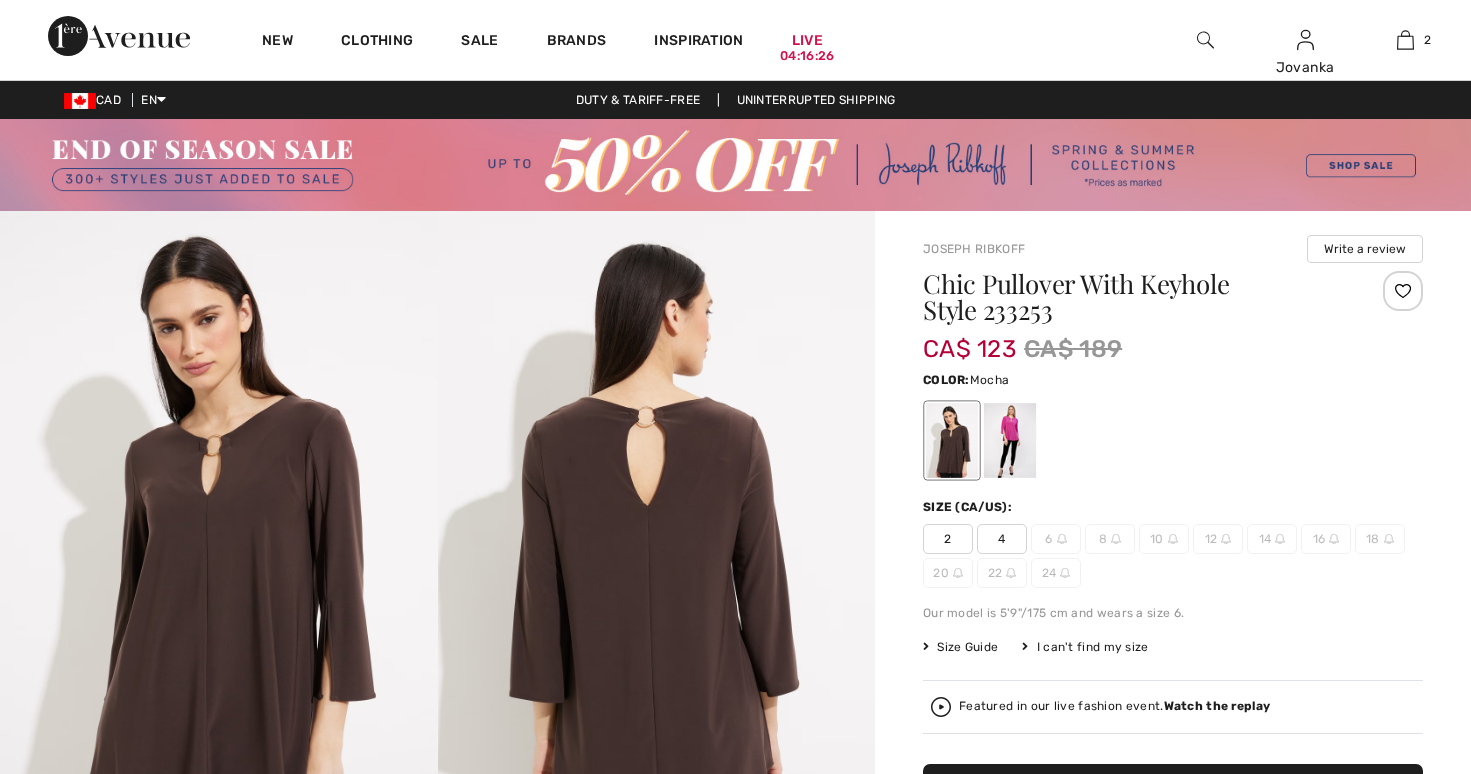 scroll, scrollTop: 0, scrollLeft: 0, axis: both 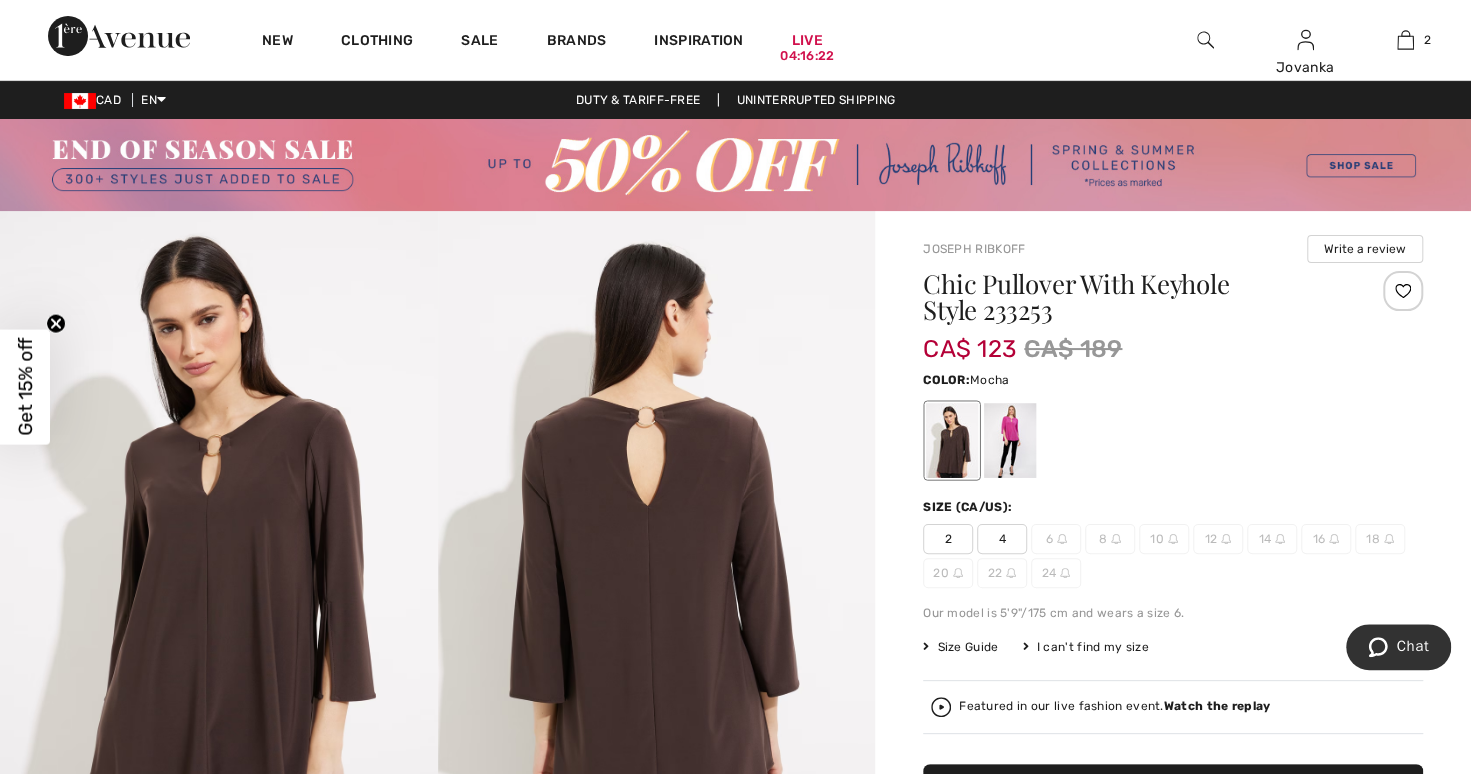 click at bounding box center (1010, 440) 